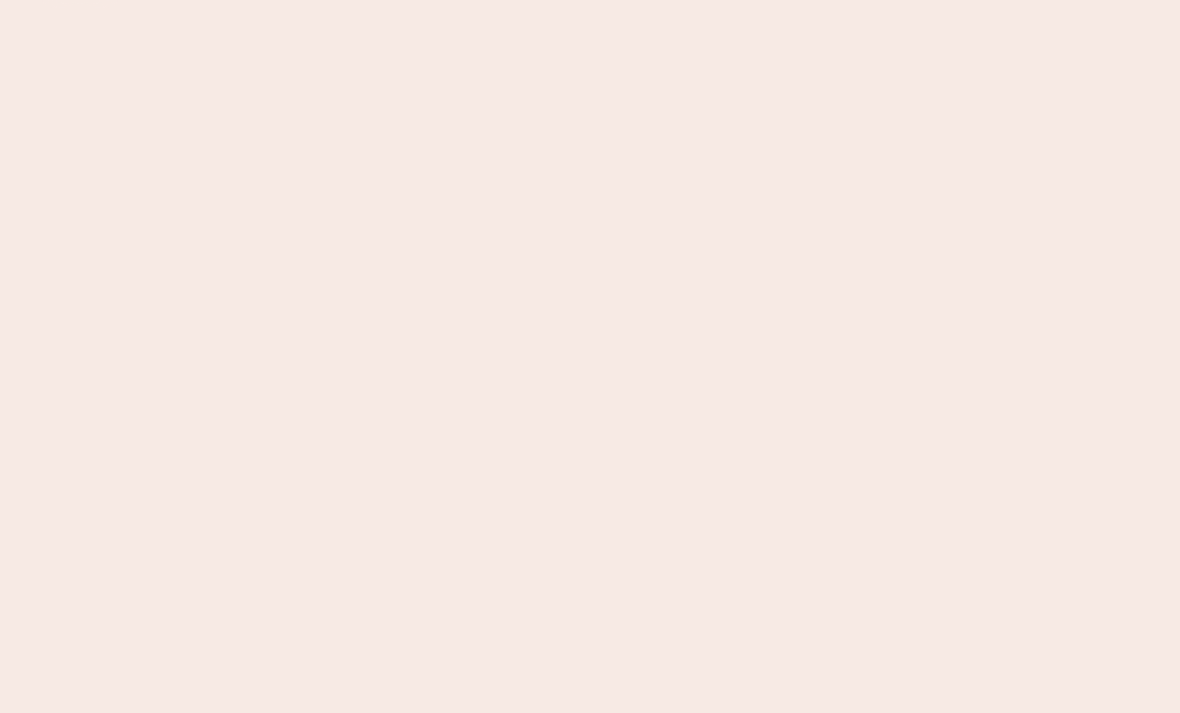 scroll, scrollTop: 0, scrollLeft: 0, axis: both 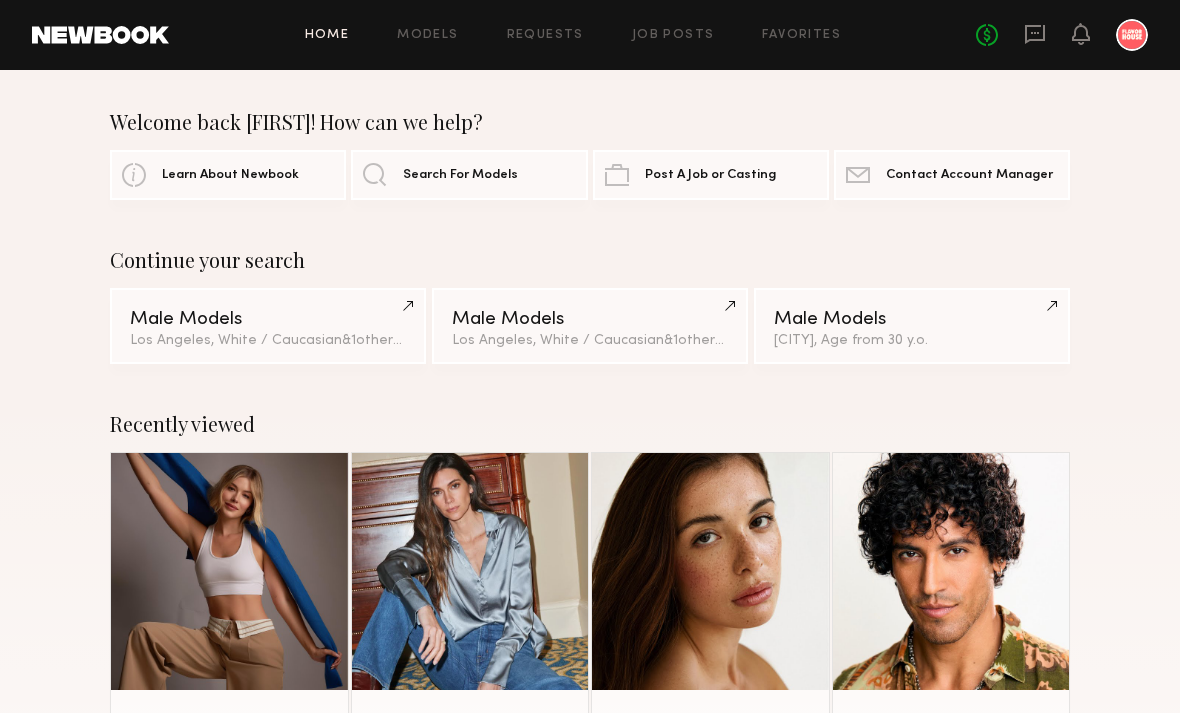 click on "Home Models Requests Job Posts Favorites Sign Out No fees up to $5,000" 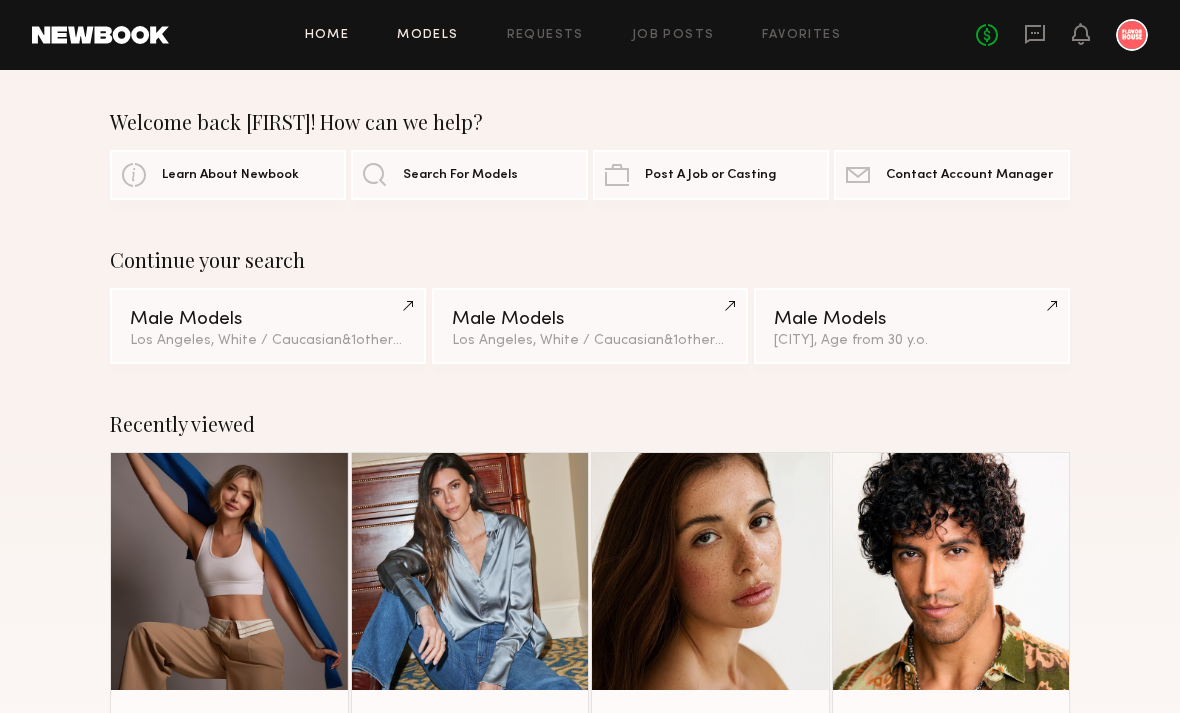 click on "Models" 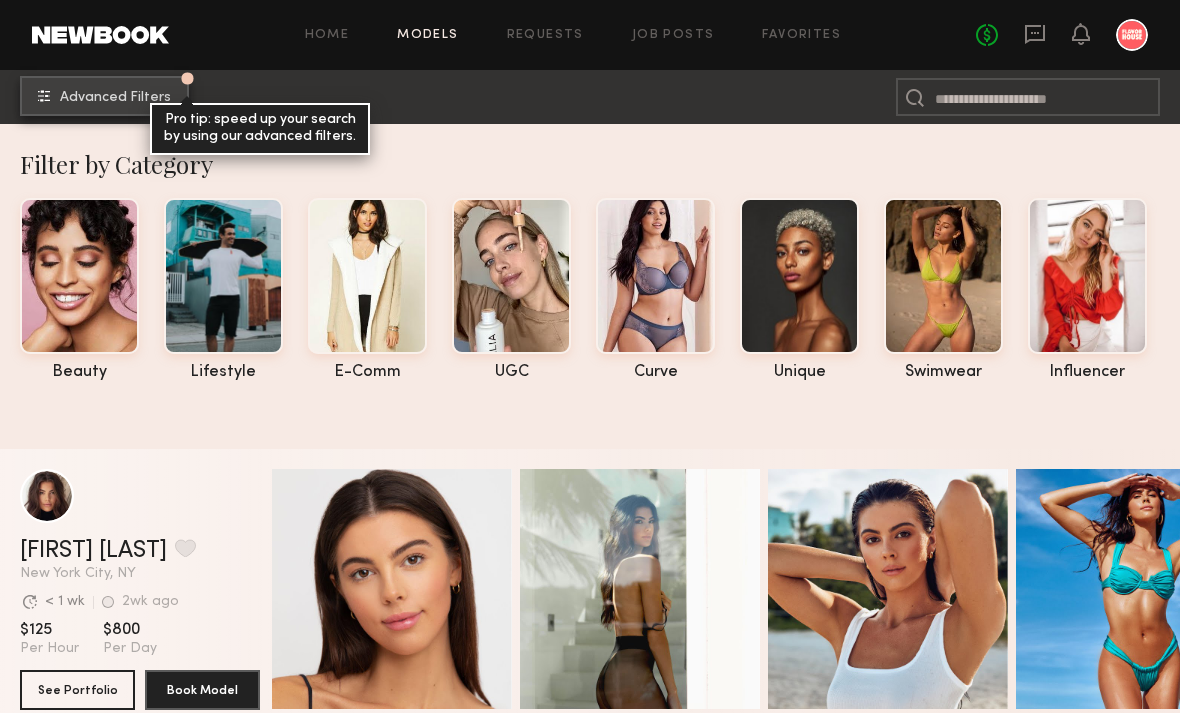 click on "Advanced Filters" 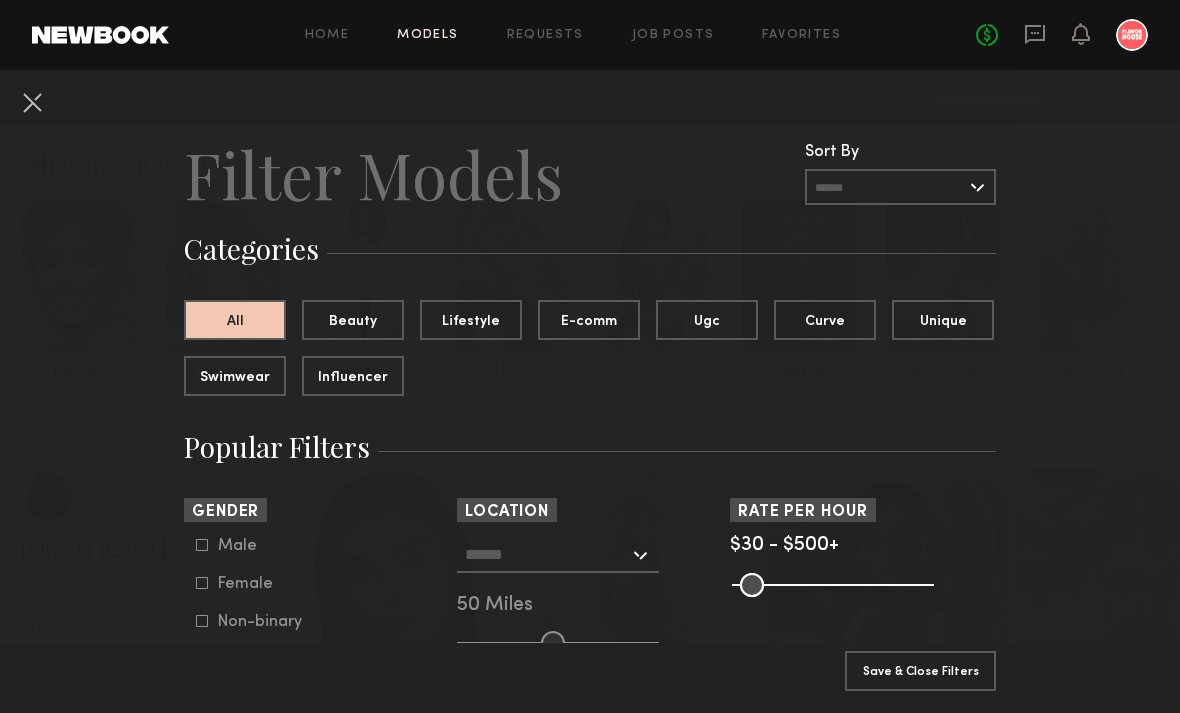 click 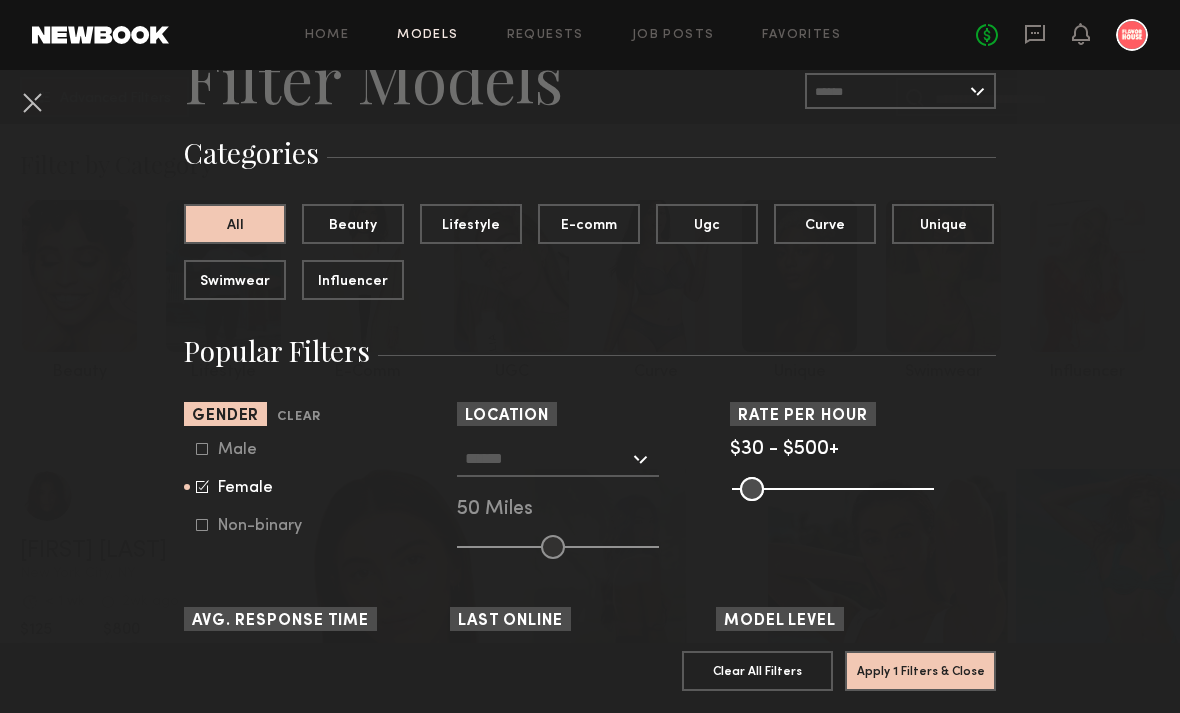 scroll, scrollTop: 134, scrollLeft: 0, axis: vertical 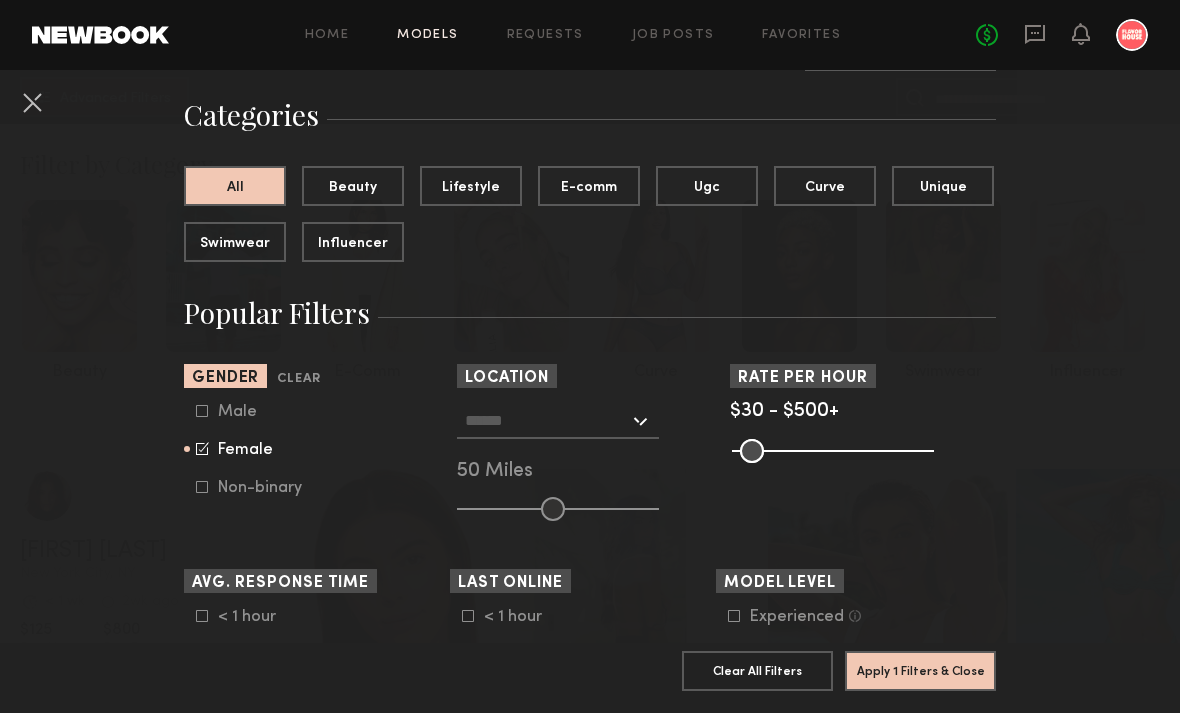 click 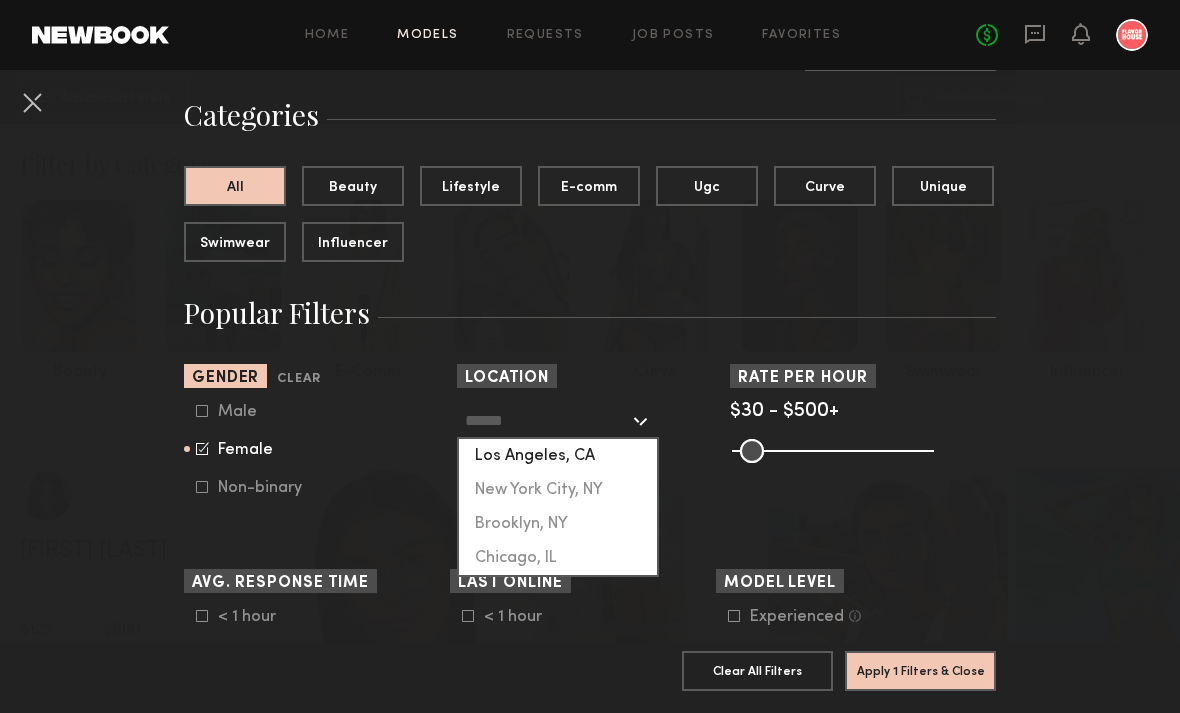 click on "Los Angeles, CA" 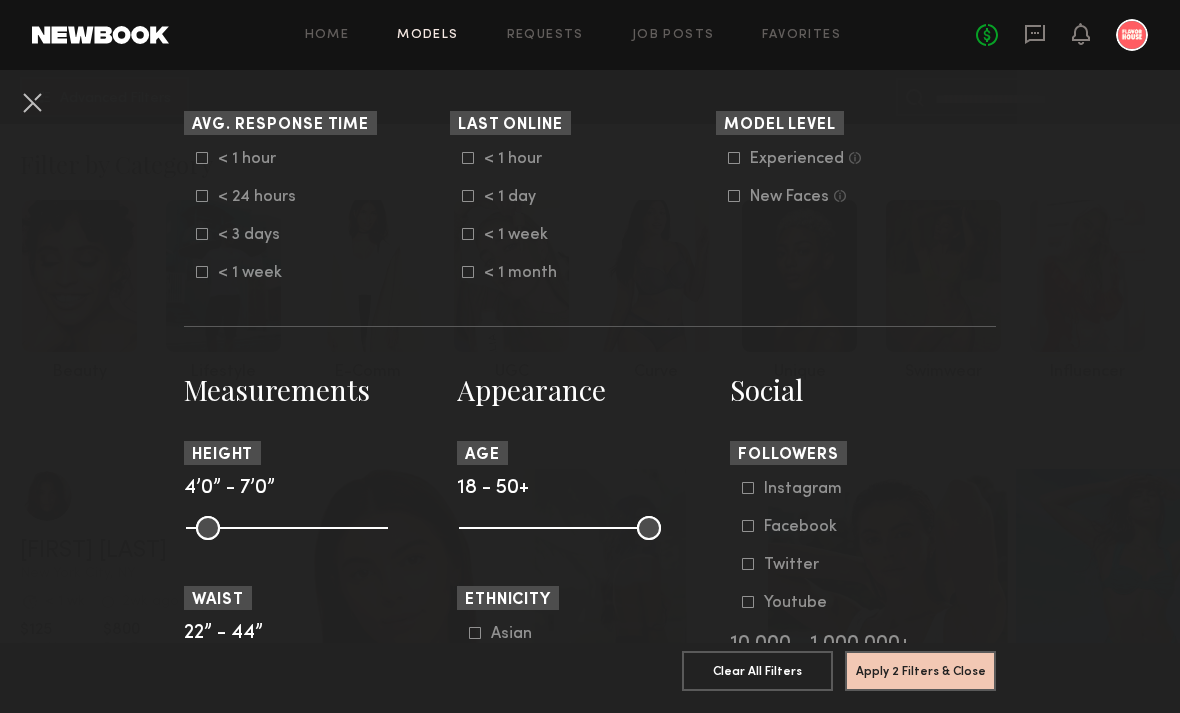 scroll, scrollTop: 593, scrollLeft: 0, axis: vertical 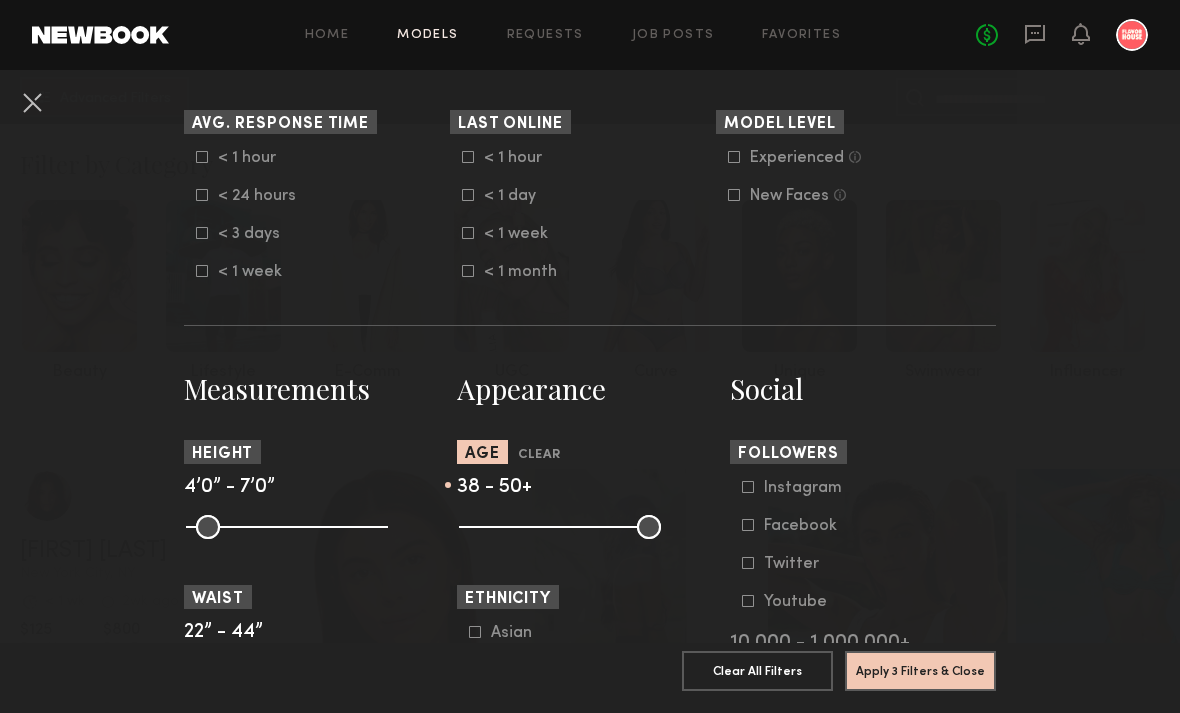 drag, startPoint x: 533, startPoint y: 529, endPoint x: 584, endPoint y: 535, distance: 51.351727 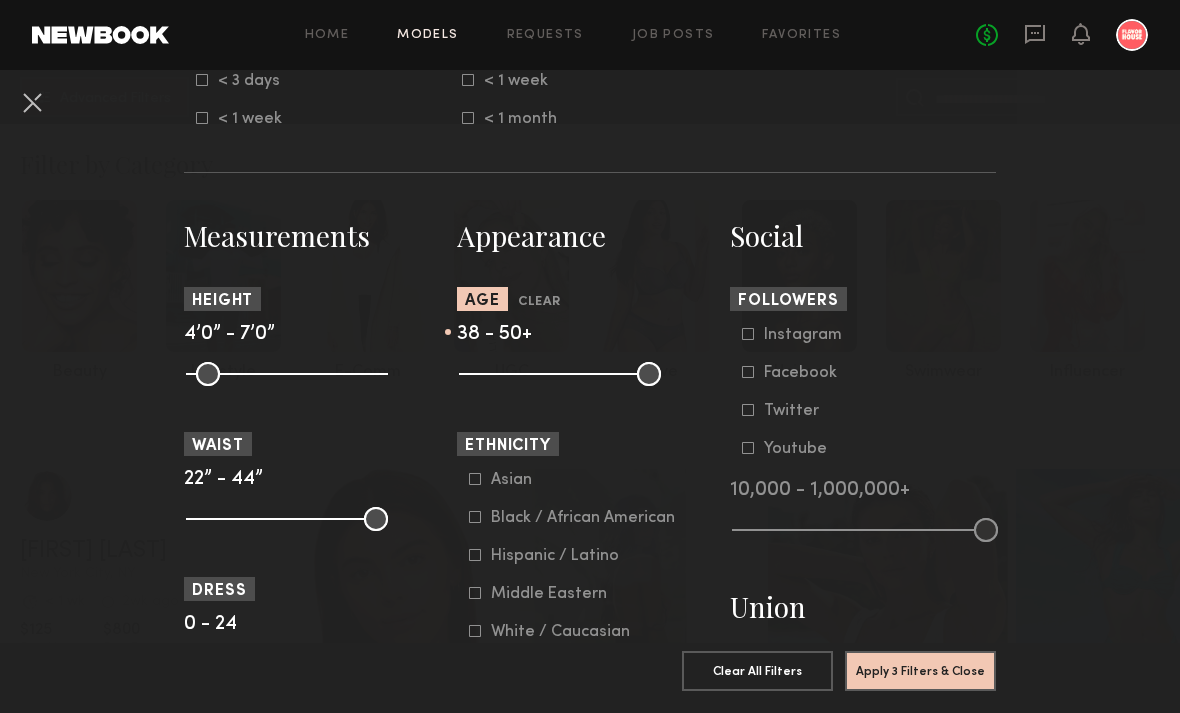 scroll, scrollTop: 820, scrollLeft: 0, axis: vertical 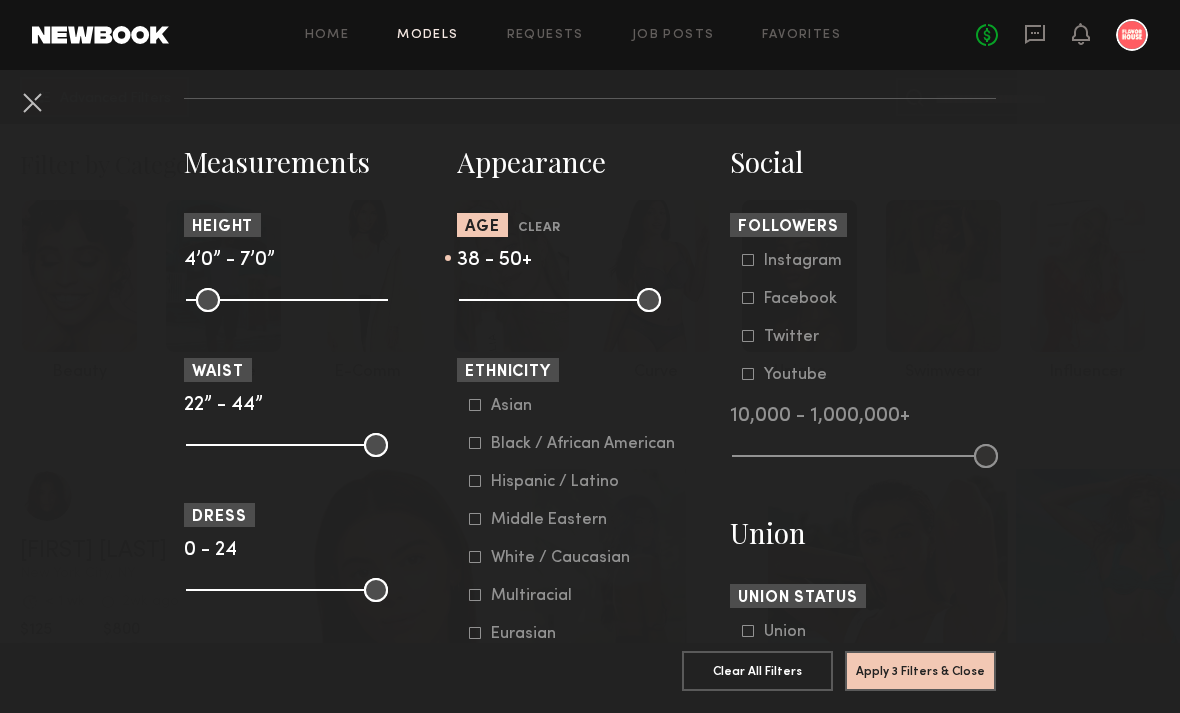 click on "Apply 3 Filters & Close" 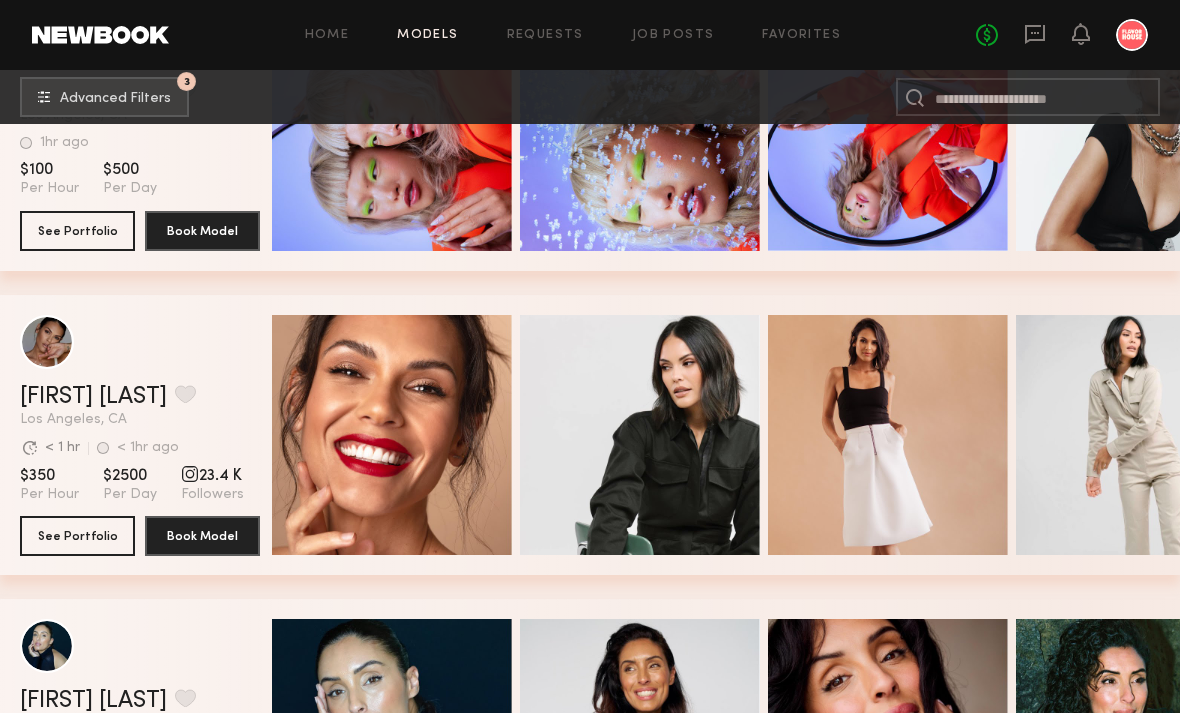 scroll, scrollTop: 1082, scrollLeft: 0, axis: vertical 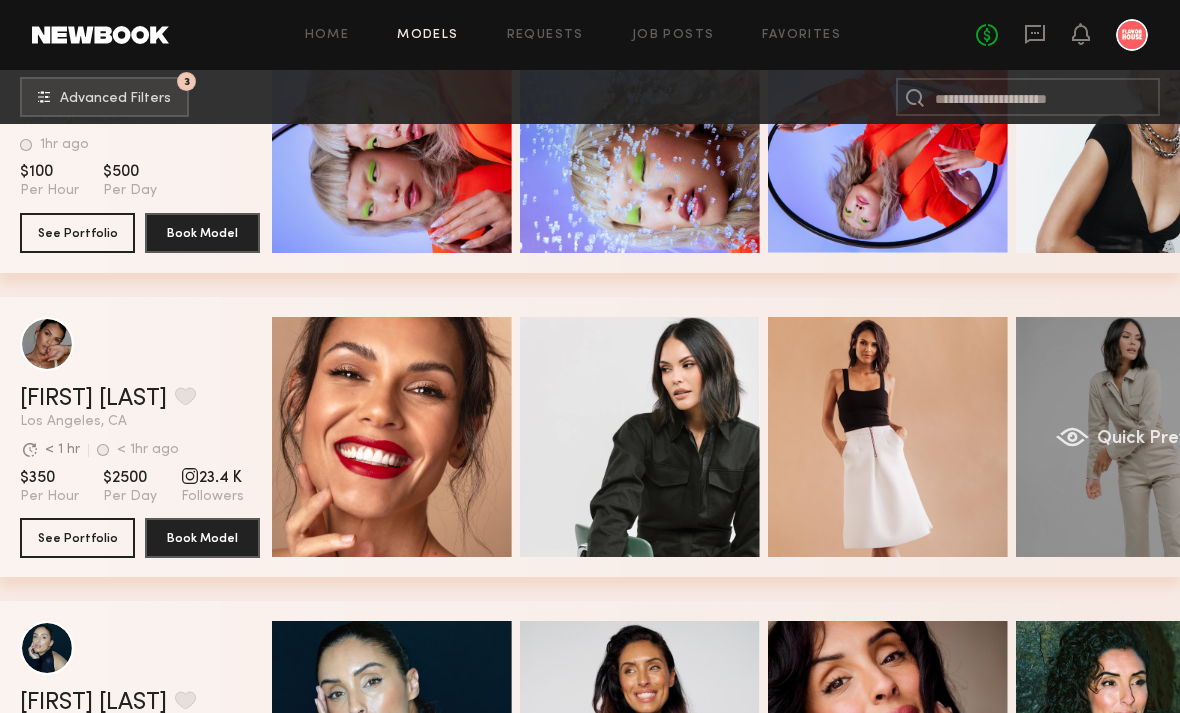 click on "Quick Preview" 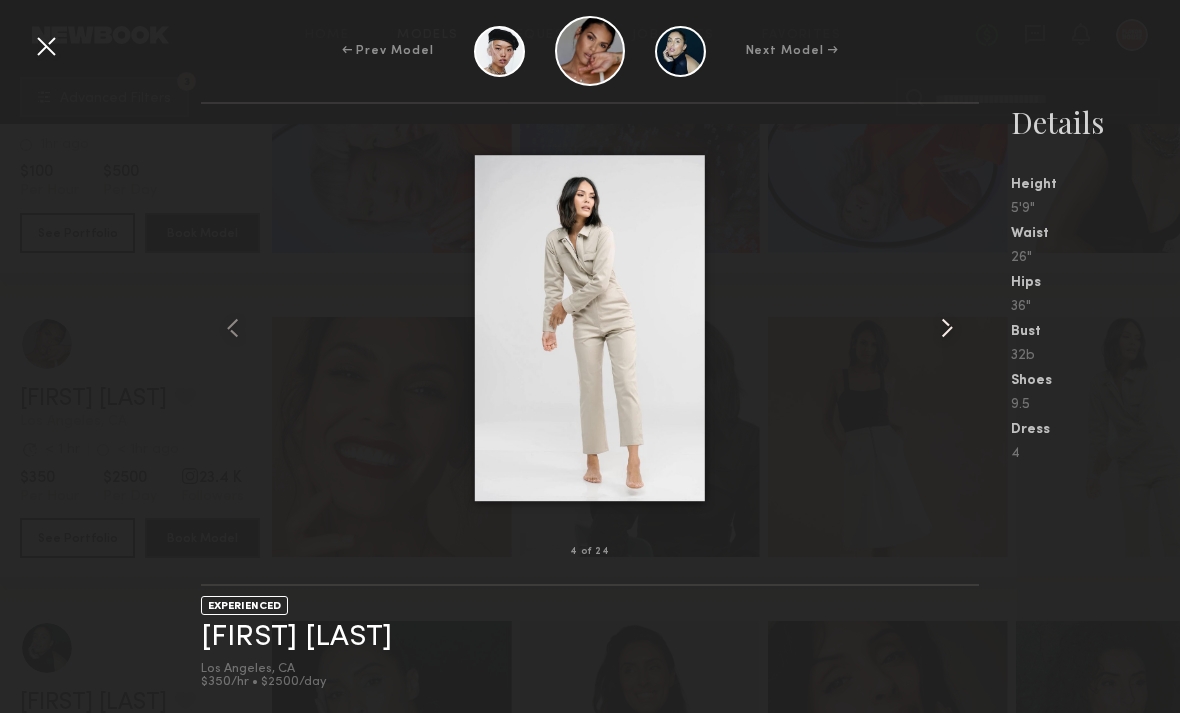 click at bounding box center [947, 328] 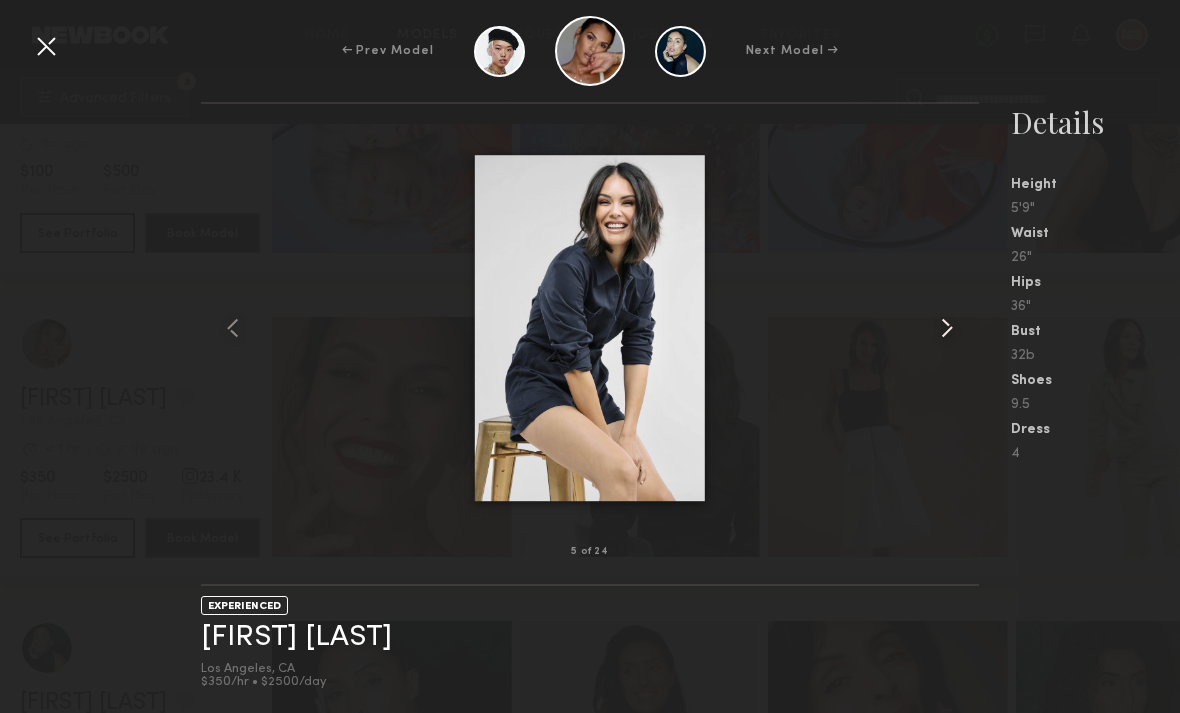click at bounding box center (947, 328) 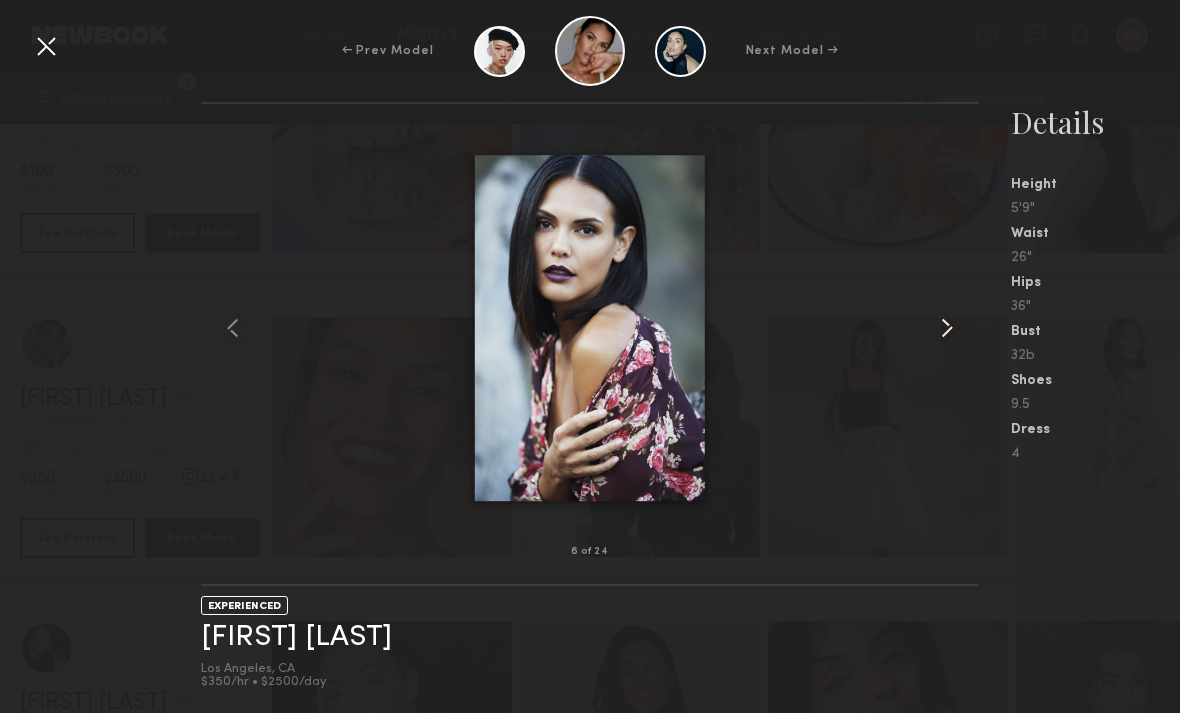 click at bounding box center (947, 328) 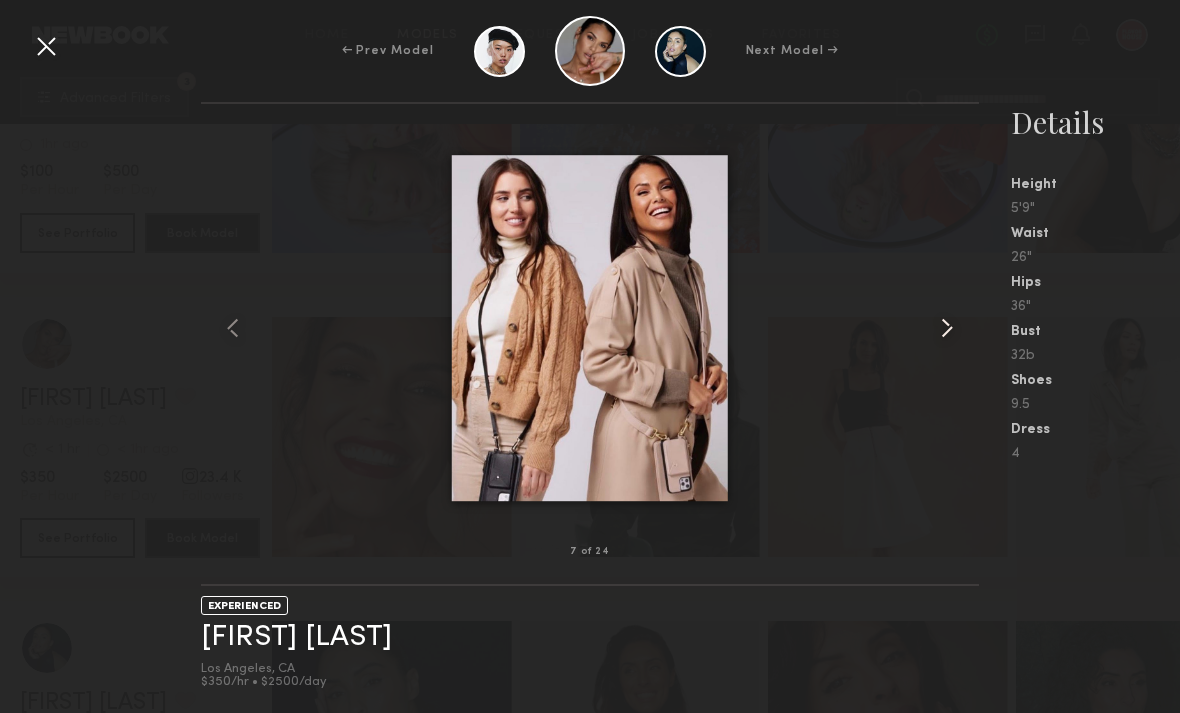 click at bounding box center [947, 328] 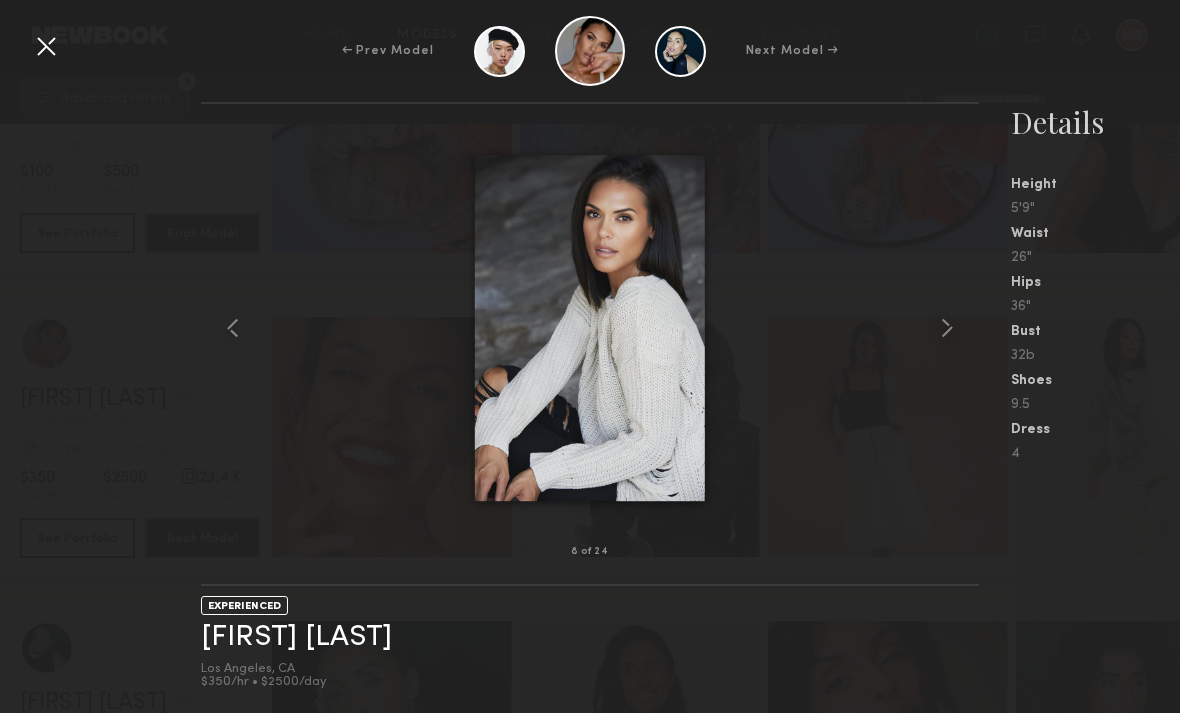 click at bounding box center (46, 46) 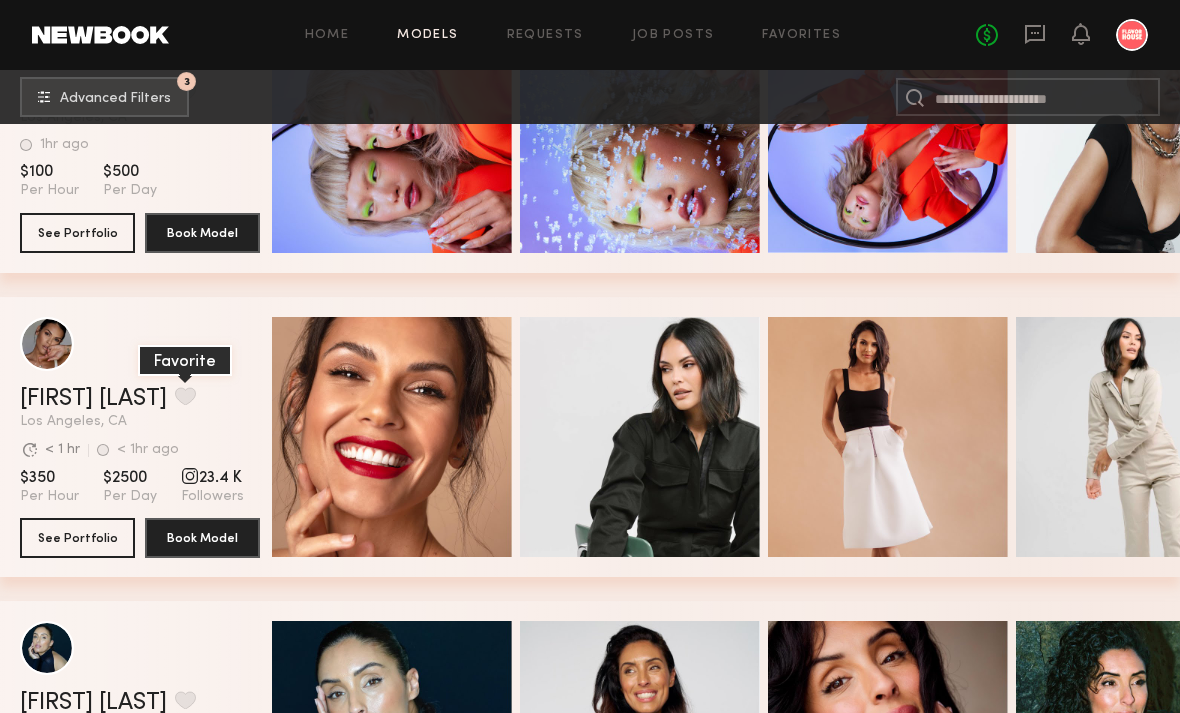 click 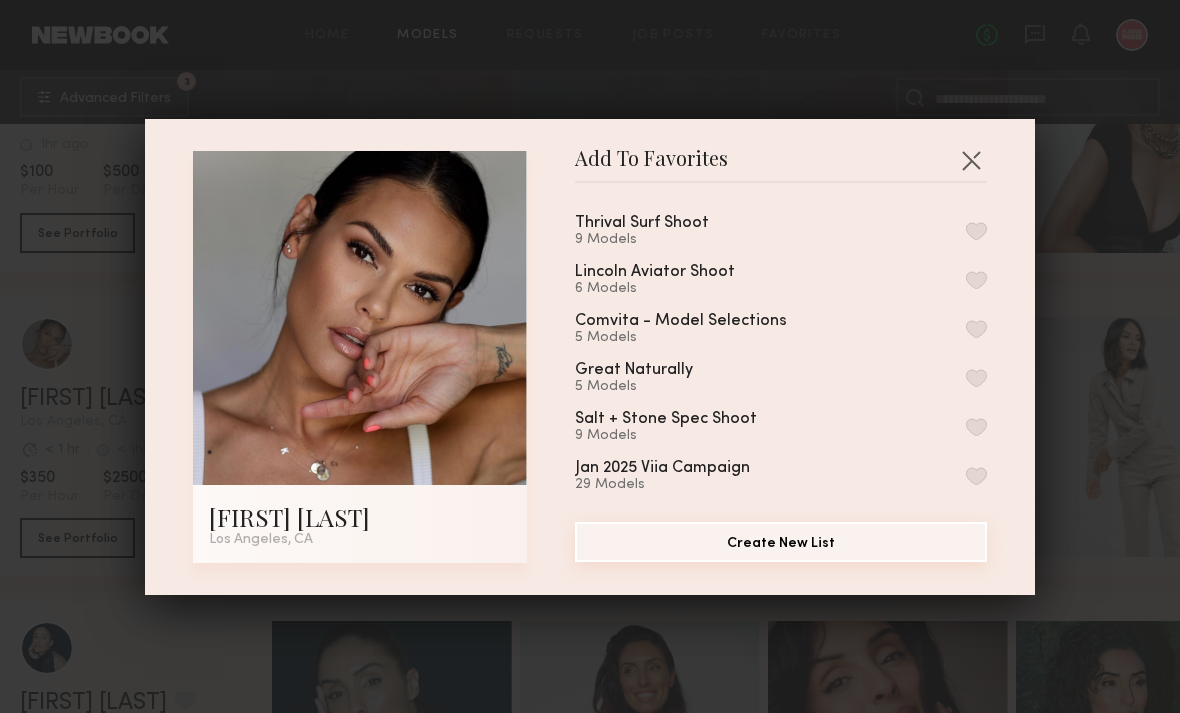 click on "Create New List" at bounding box center (781, 542) 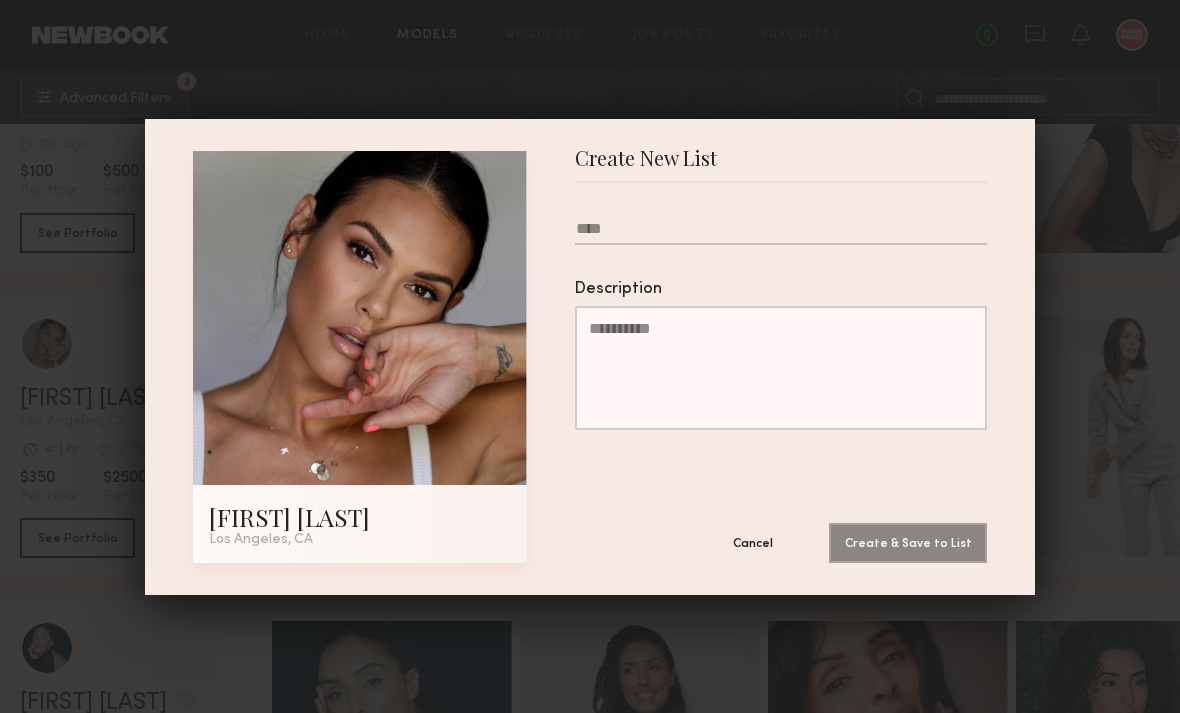 scroll, scrollTop: 1081, scrollLeft: 0, axis: vertical 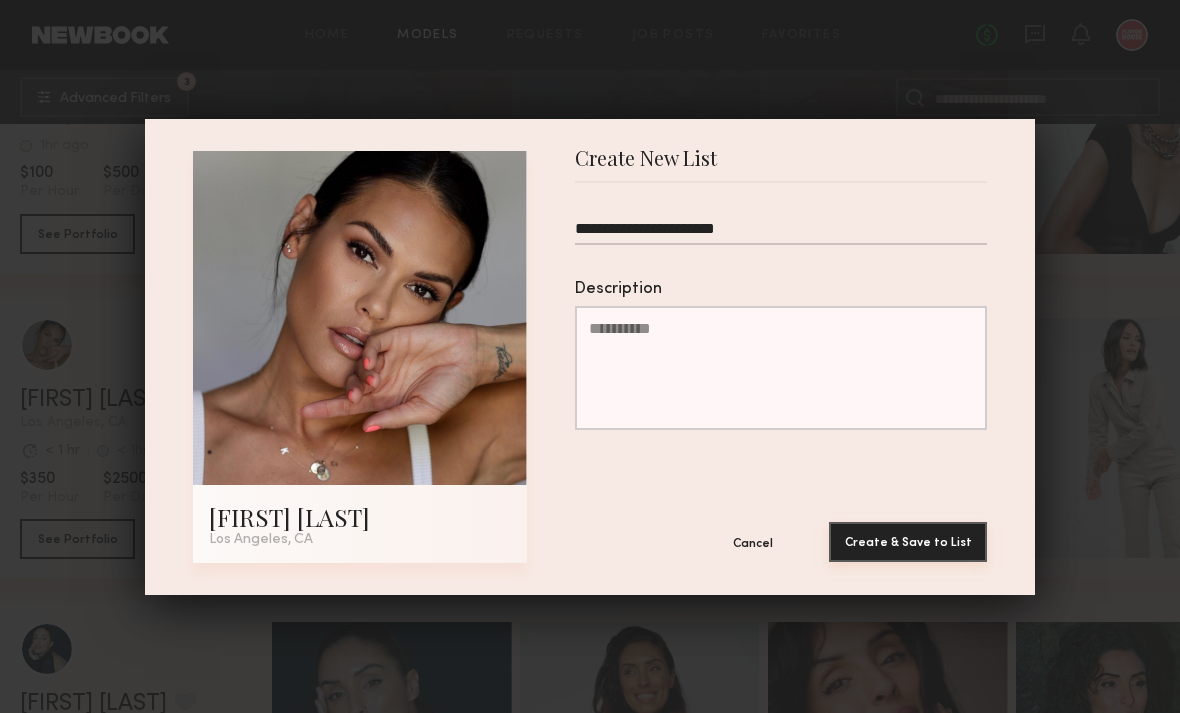 type on "**********" 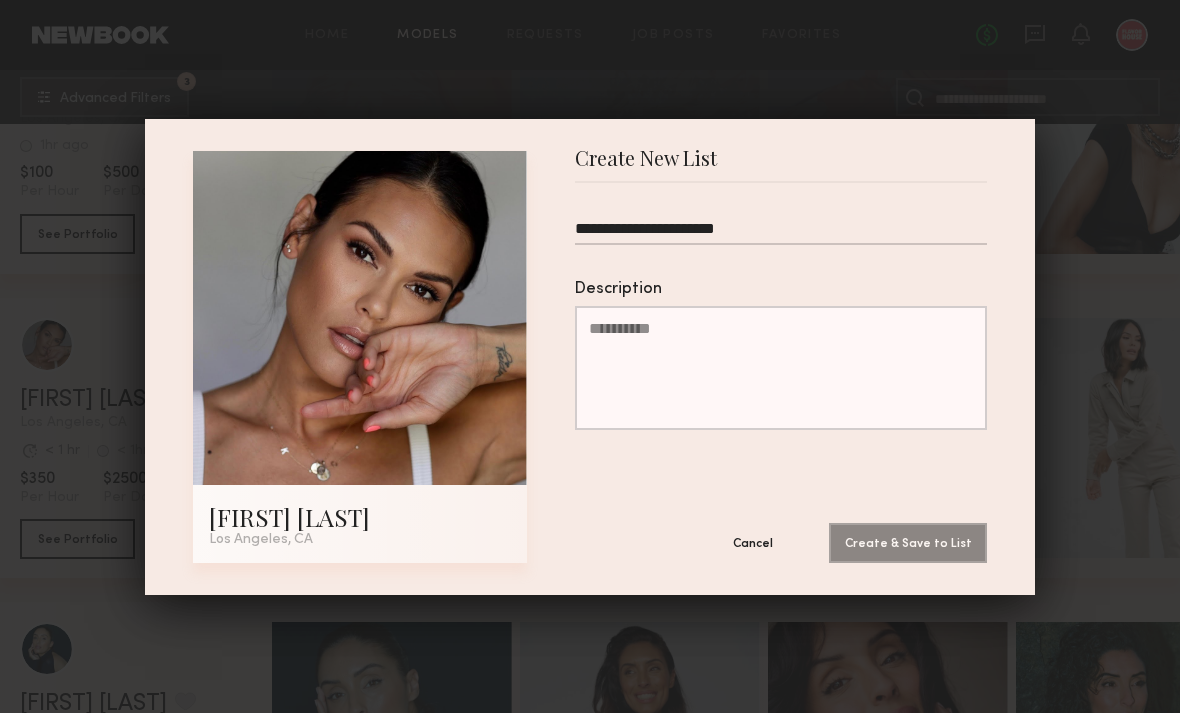 scroll, scrollTop: 1082, scrollLeft: 0, axis: vertical 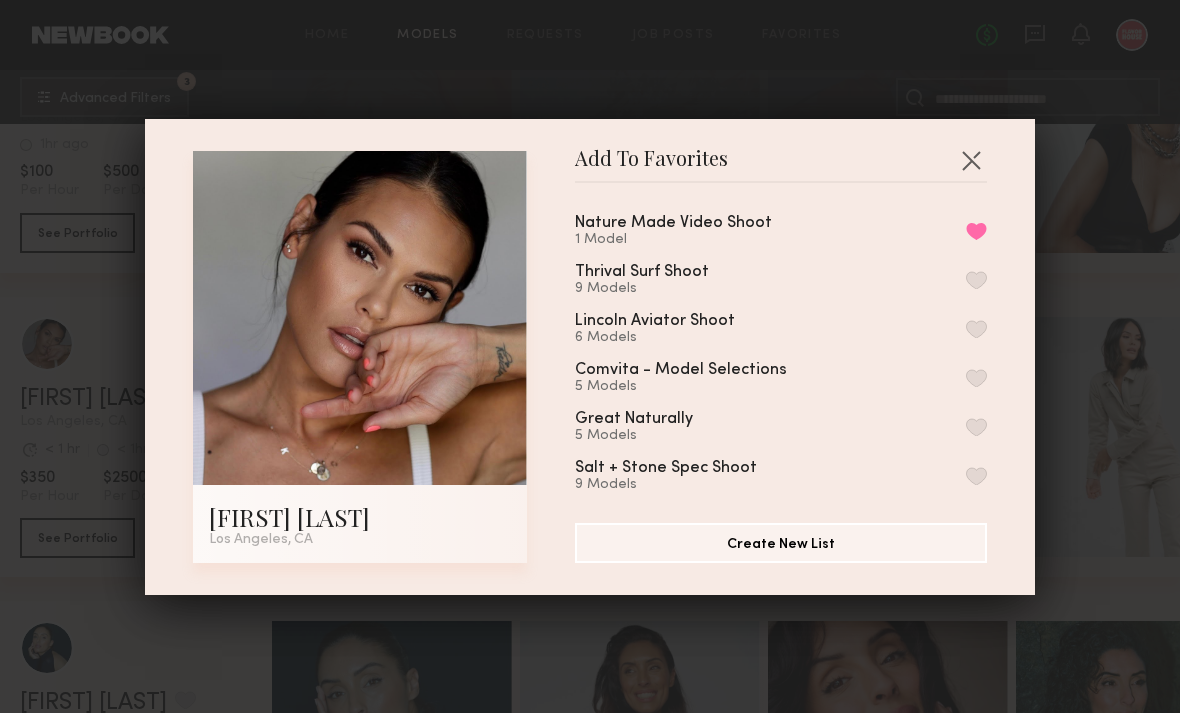 click at bounding box center [971, 160] 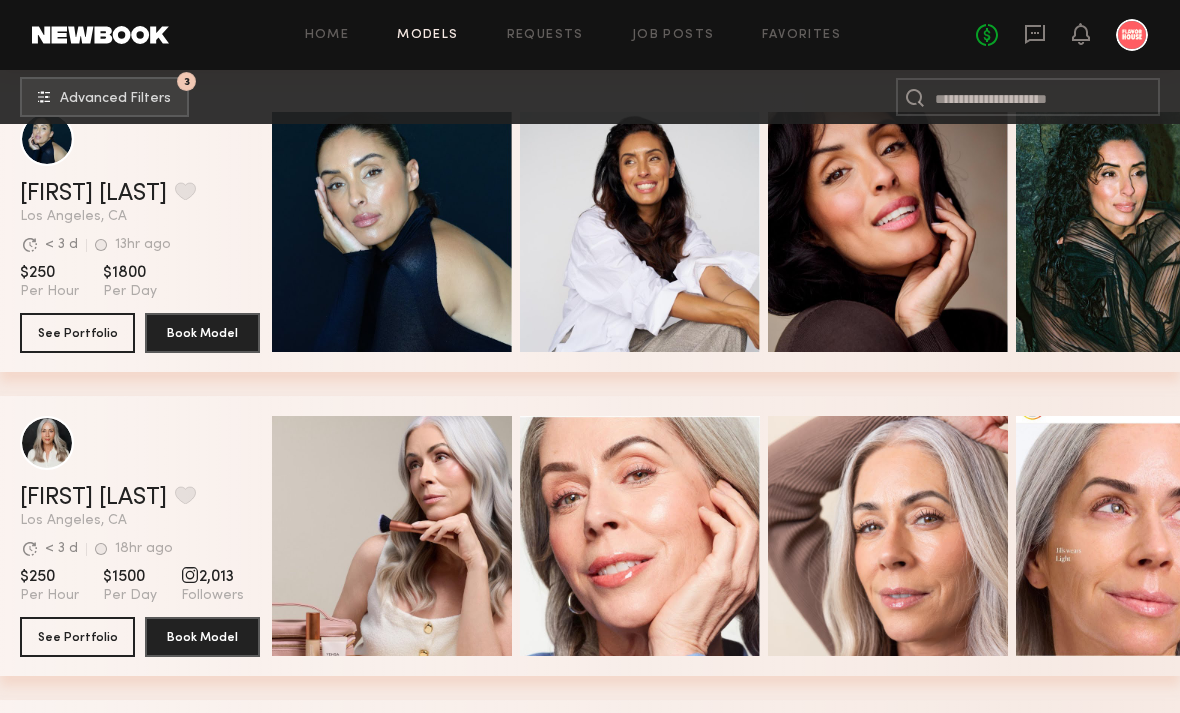 scroll, scrollTop: 1599, scrollLeft: 0, axis: vertical 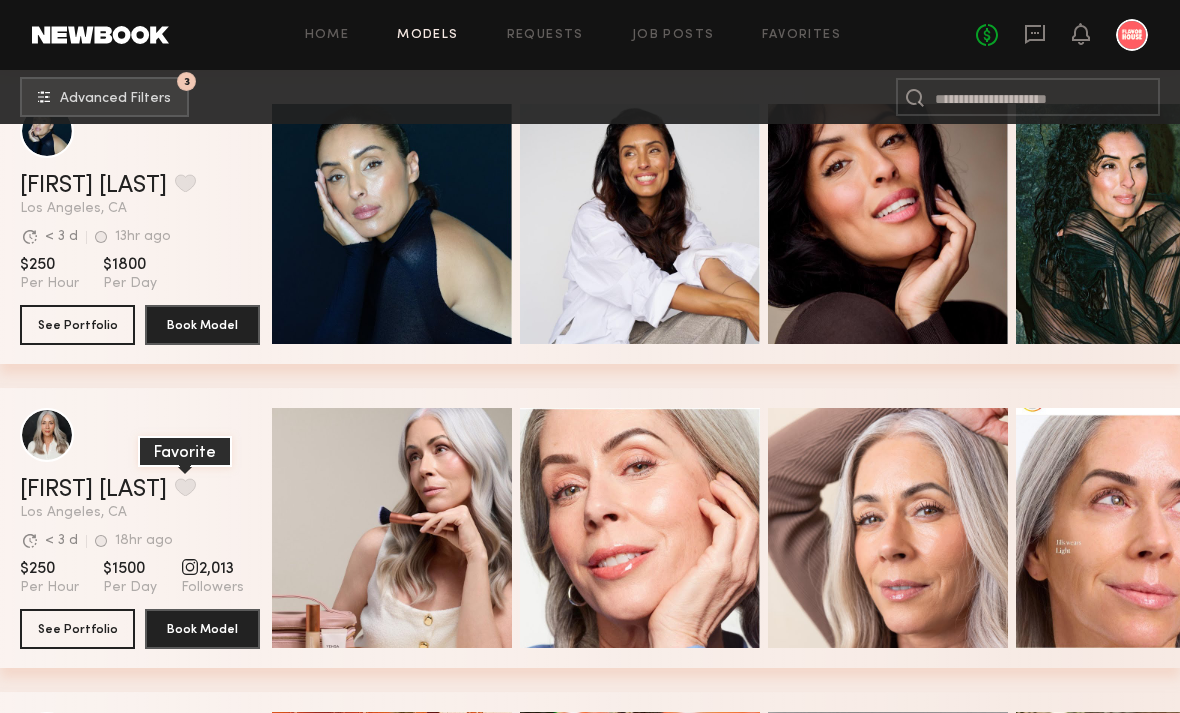 click 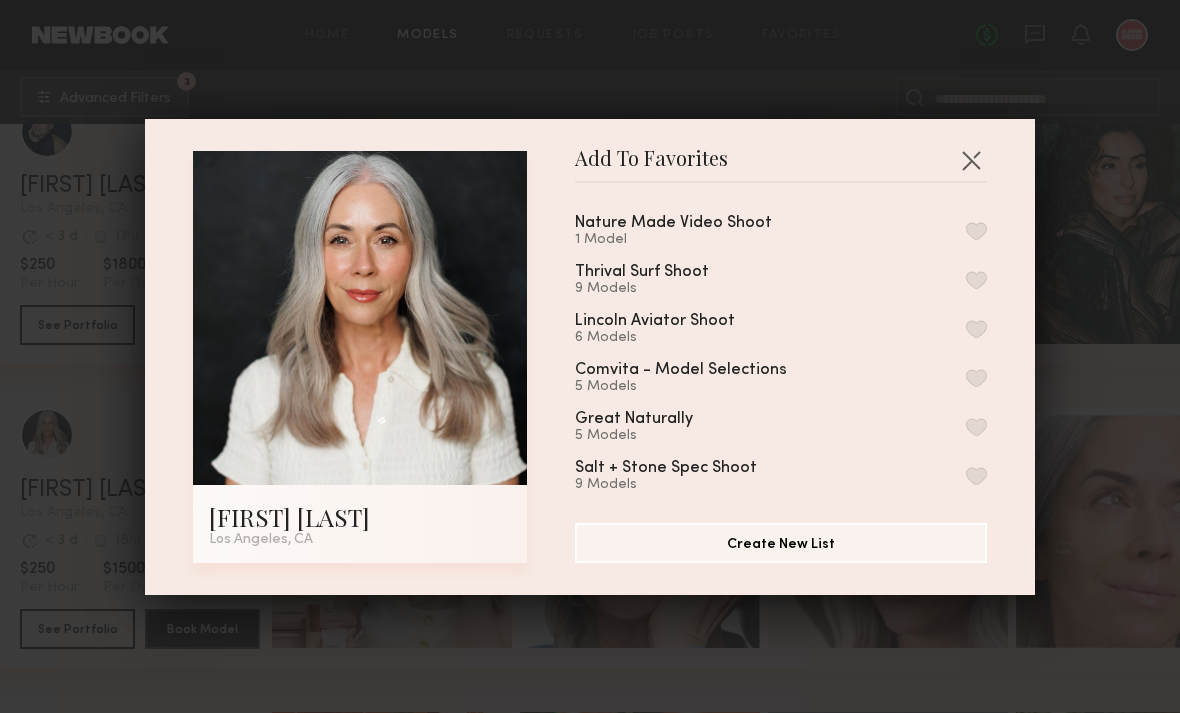 click at bounding box center (976, 231) 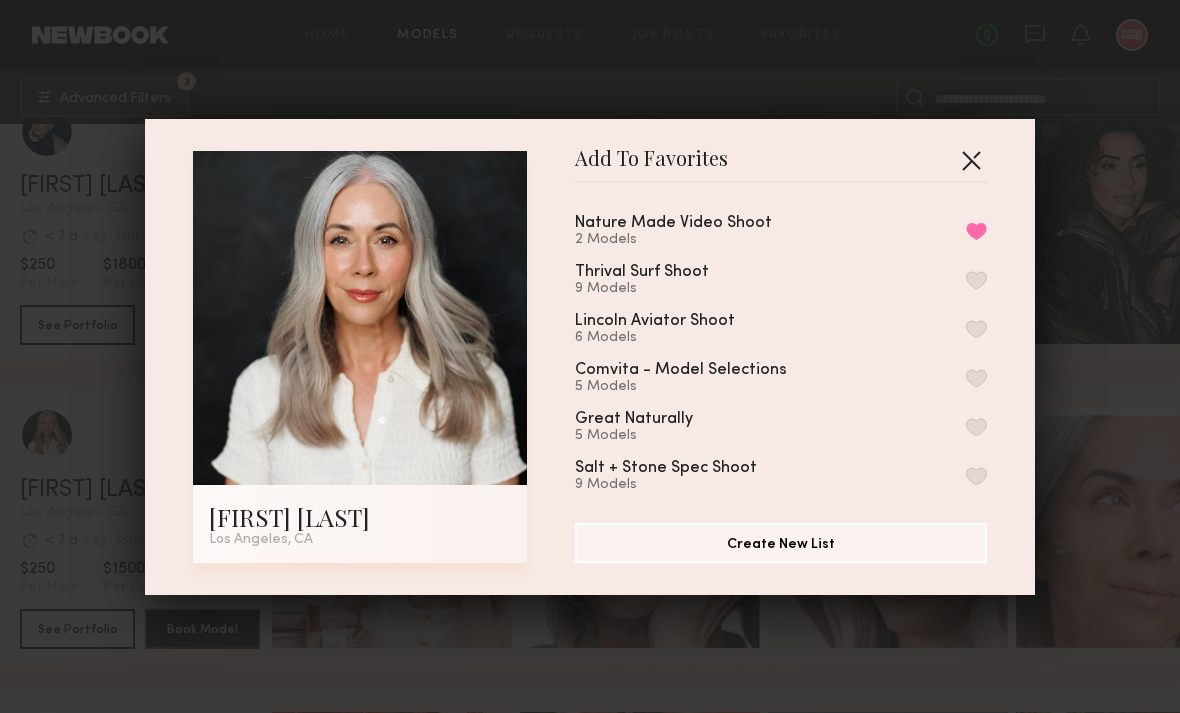 click at bounding box center [971, 160] 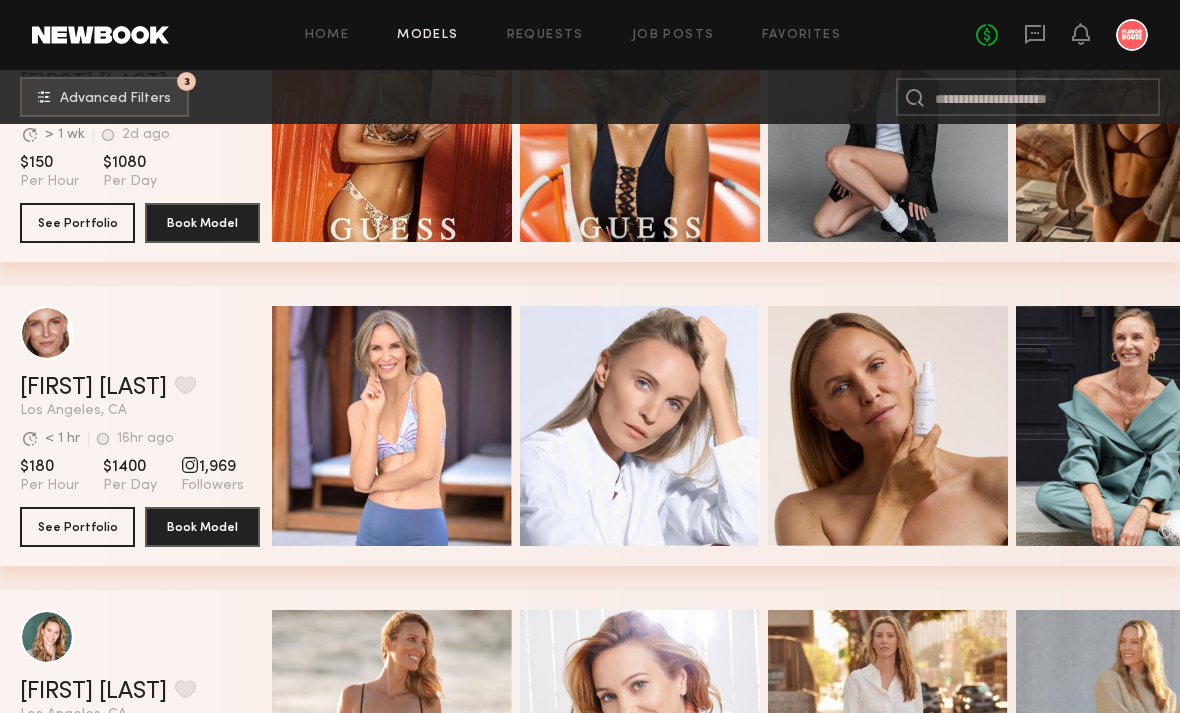 scroll, scrollTop: 2309, scrollLeft: 0, axis: vertical 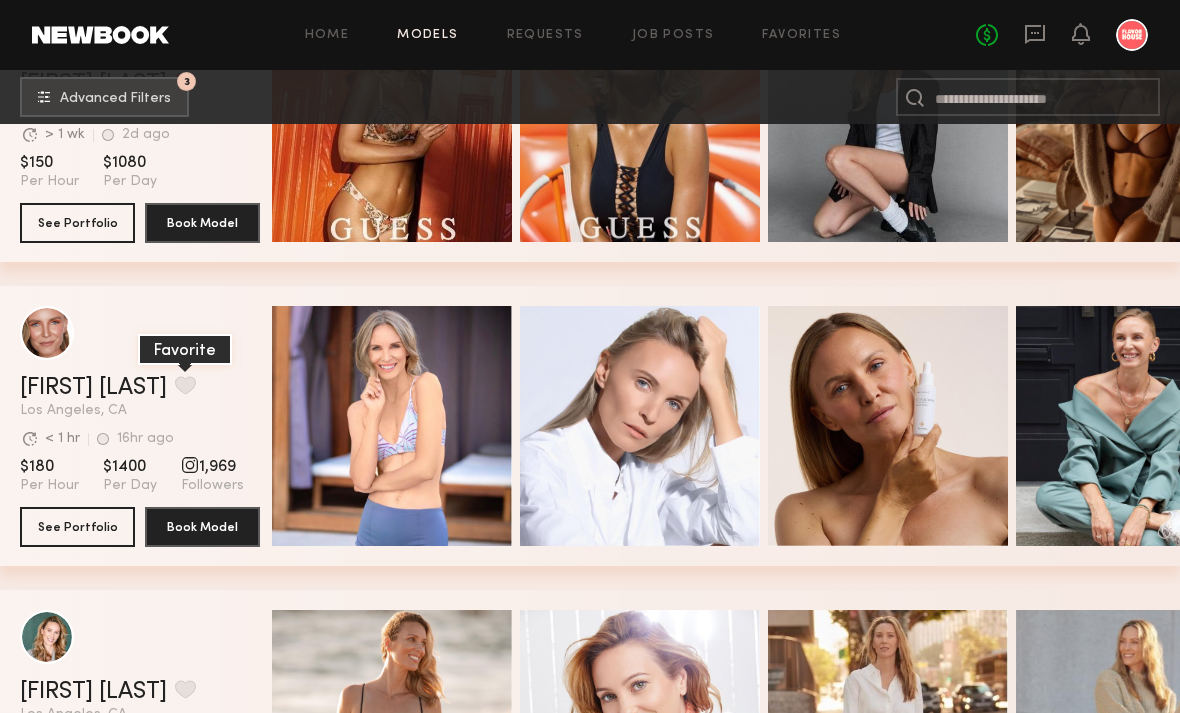 click 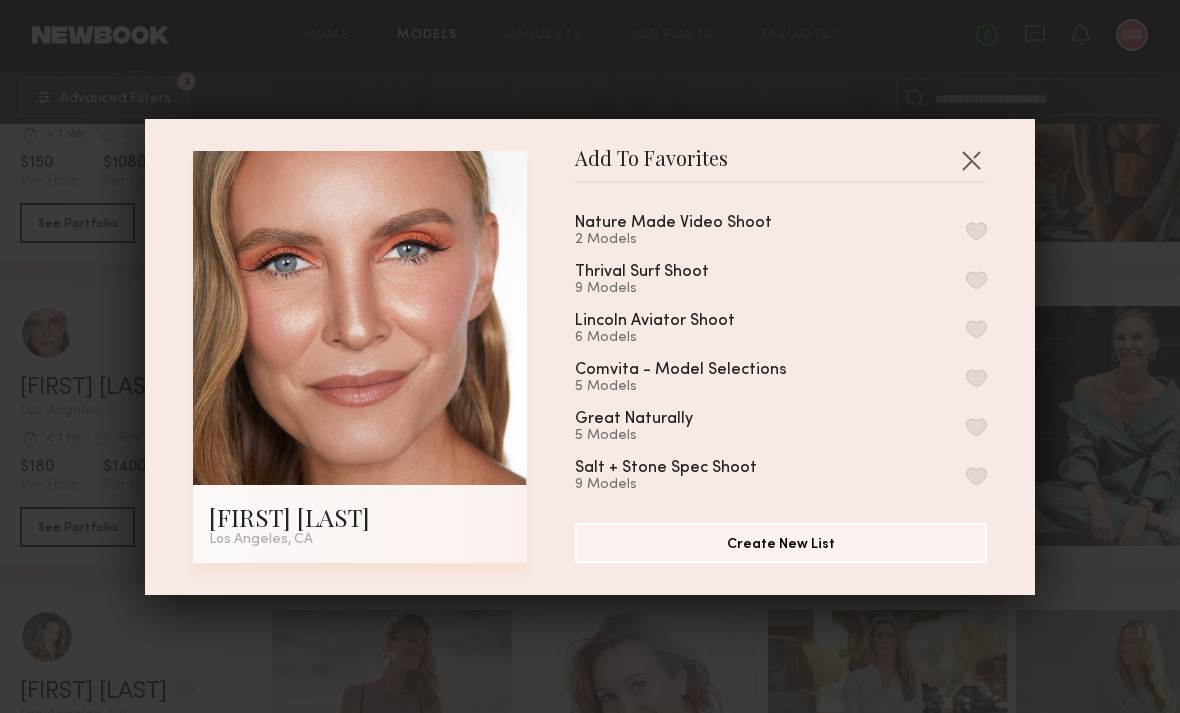 click at bounding box center (976, 231) 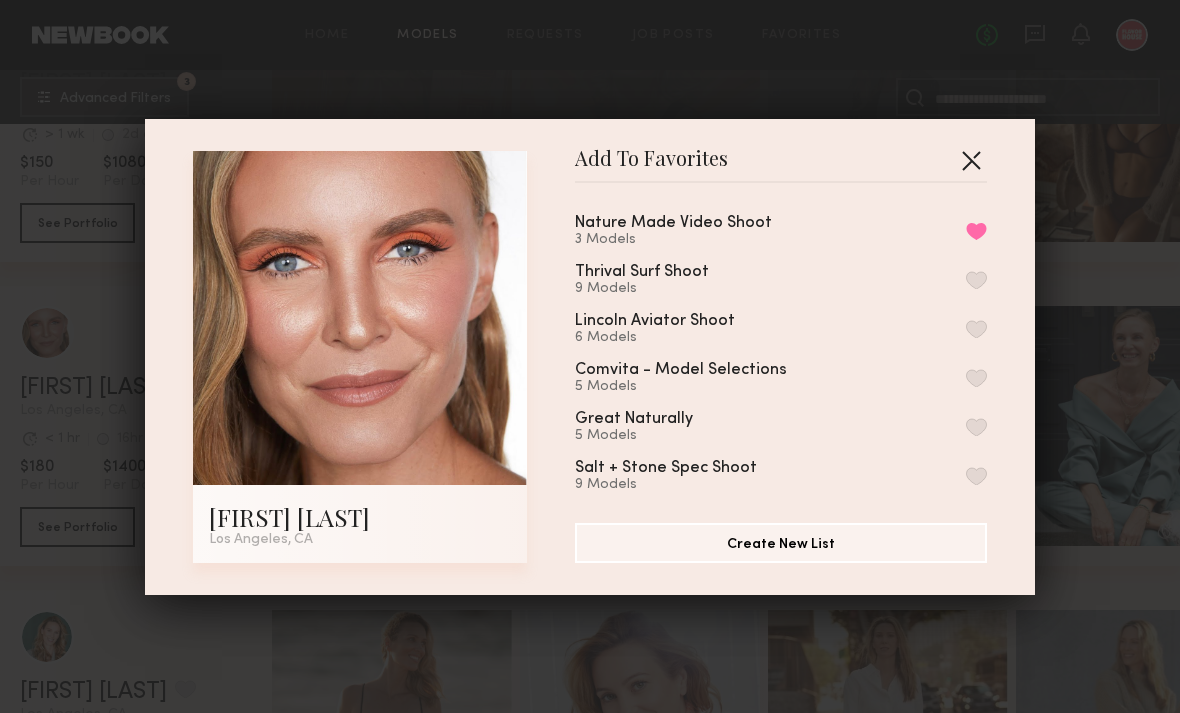click at bounding box center (971, 160) 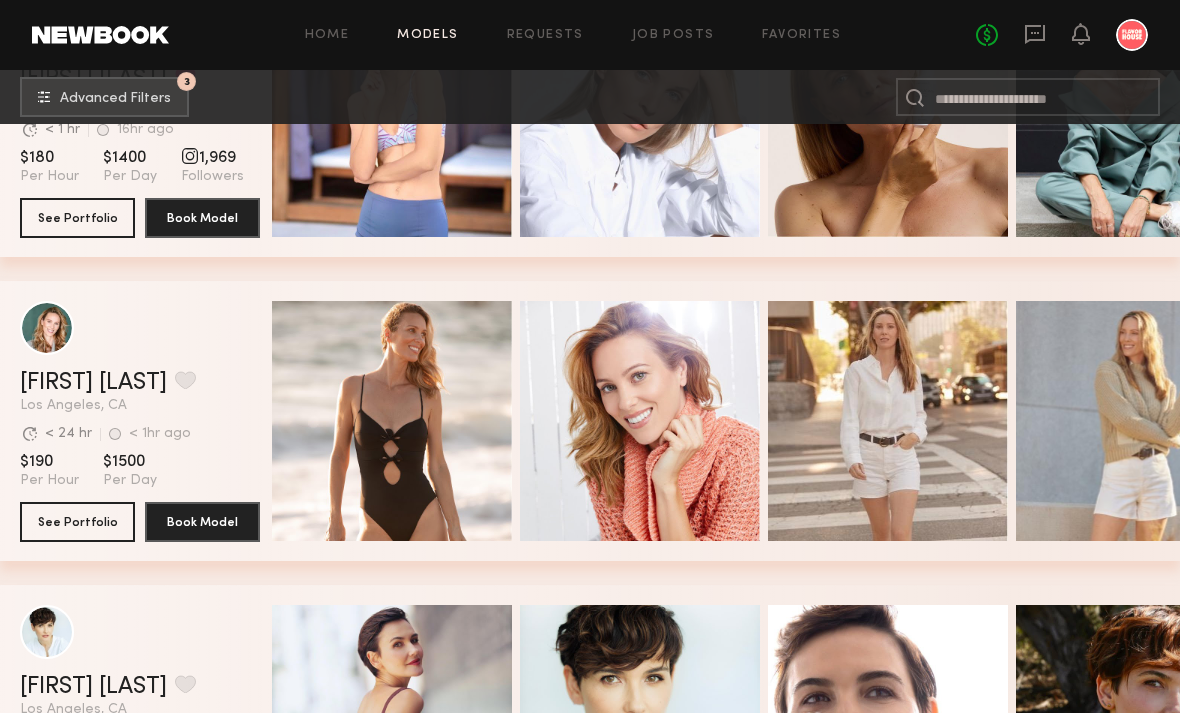 scroll, scrollTop: 2615, scrollLeft: 0, axis: vertical 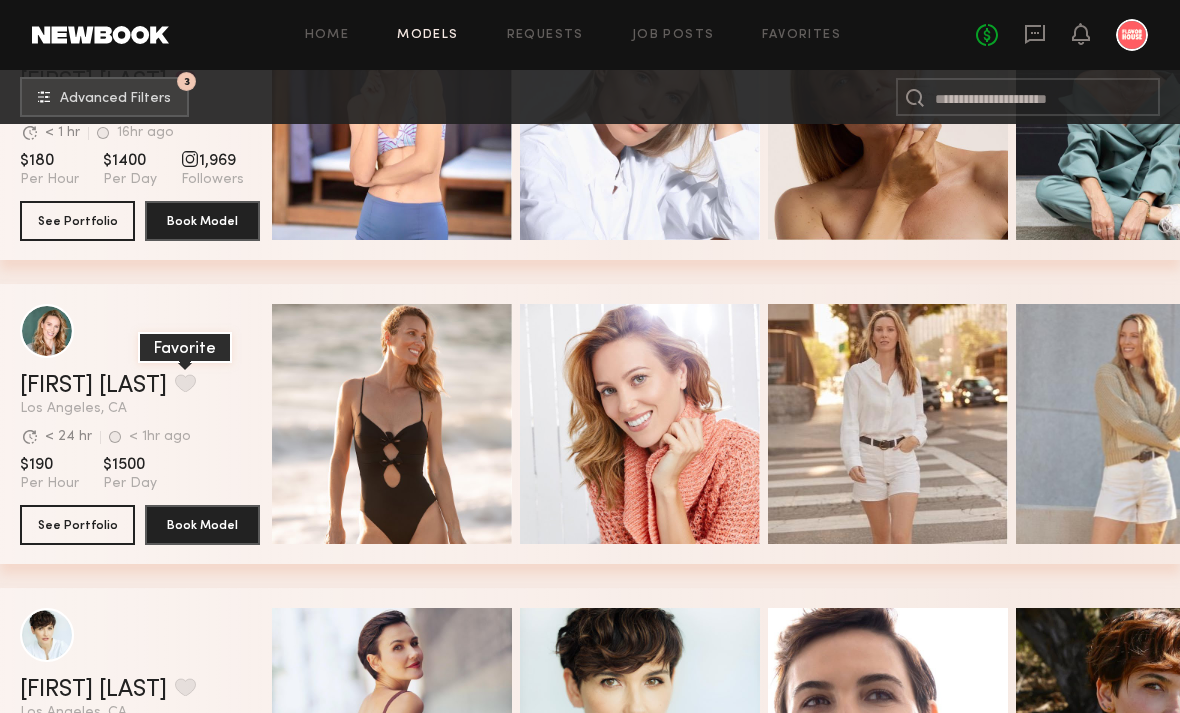 click 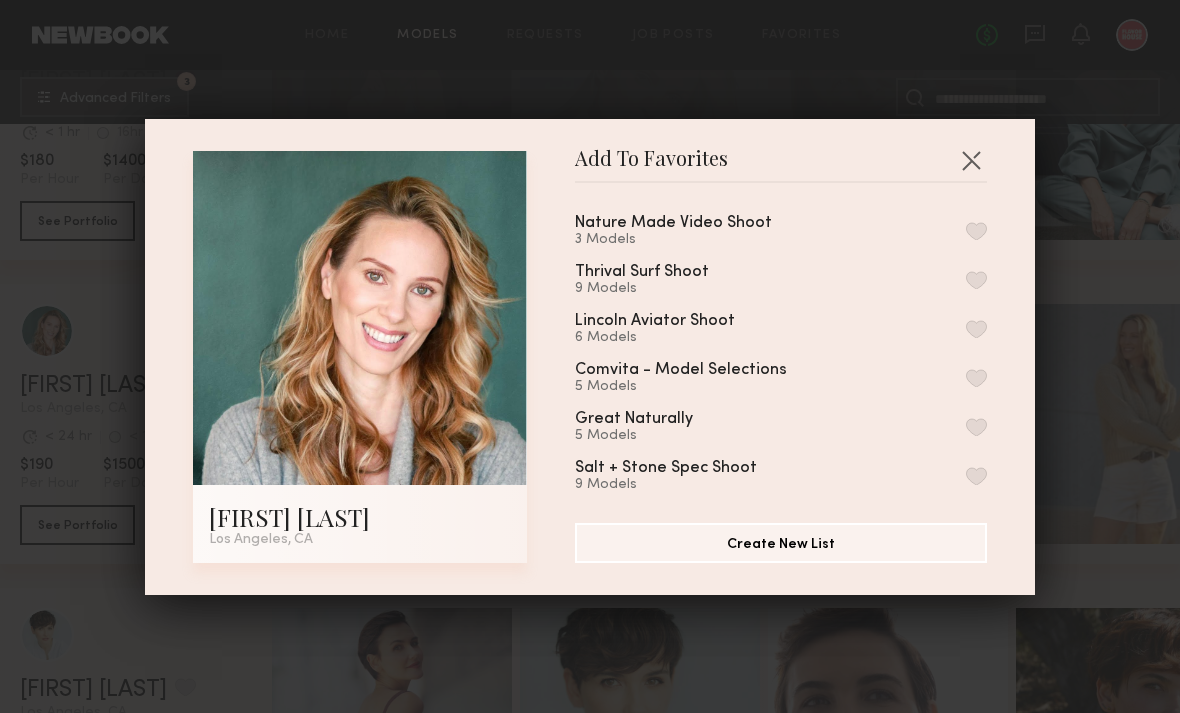 click at bounding box center (976, 231) 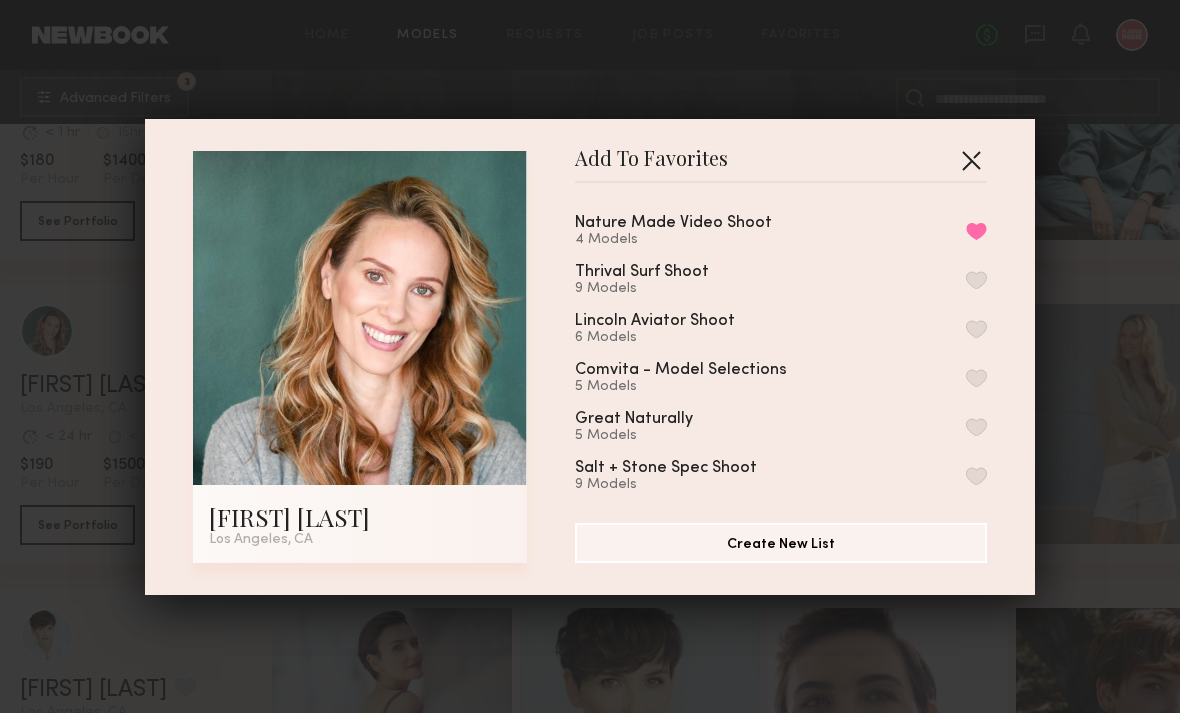 click at bounding box center (971, 160) 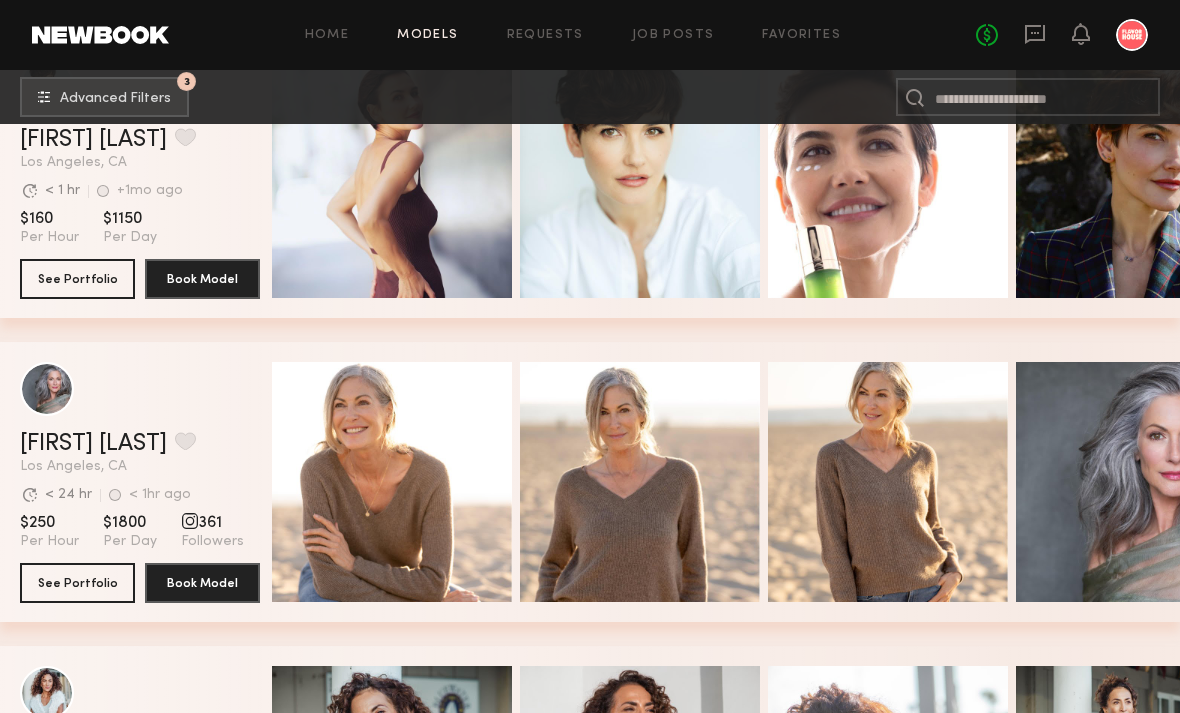 scroll, scrollTop: 3164, scrollLeft: 0, axis: vertical 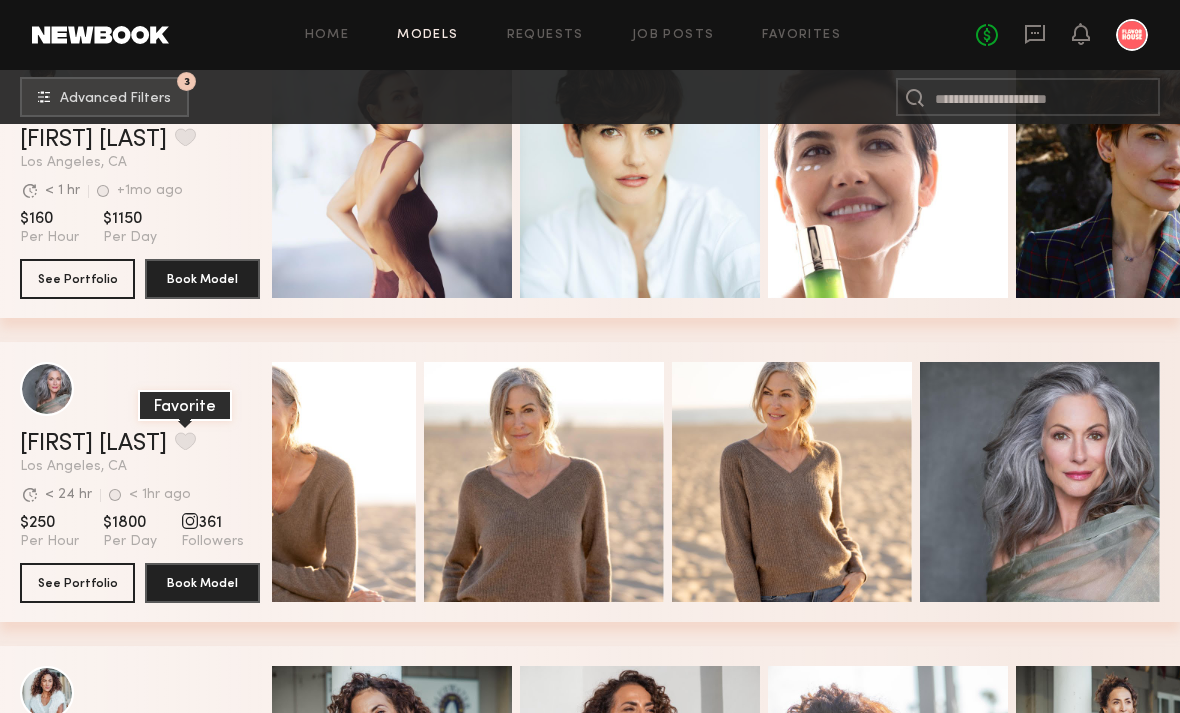 click 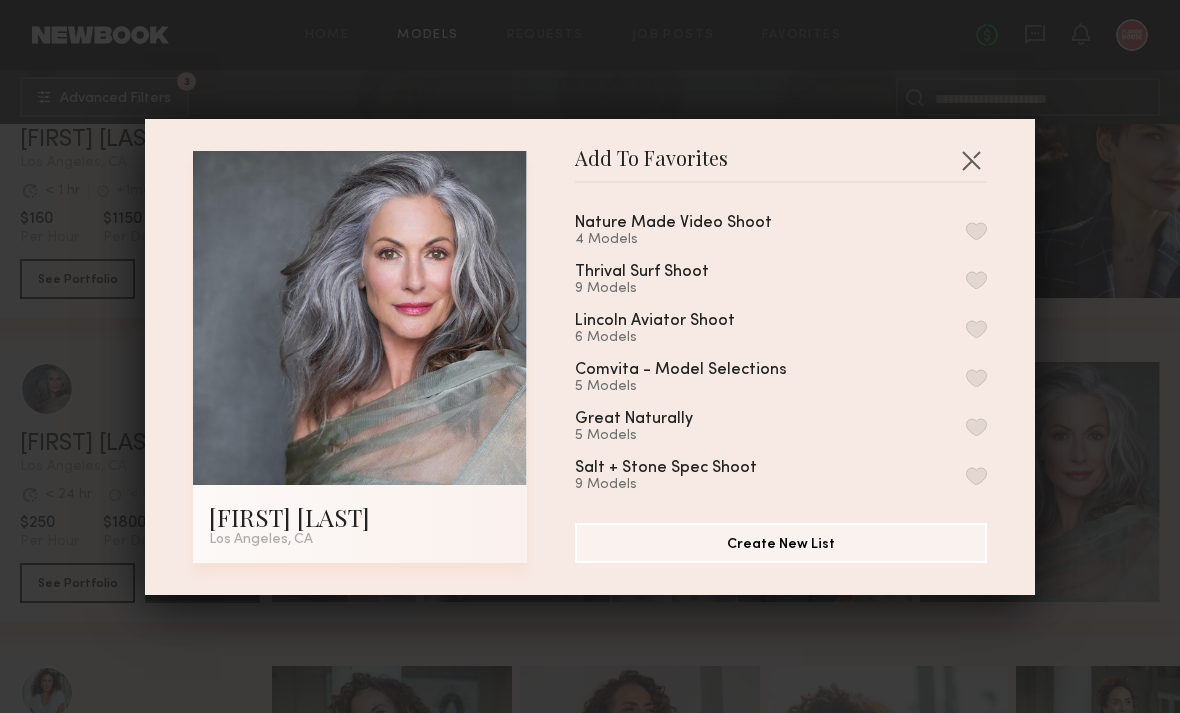 click at bounding box center [976, 231] 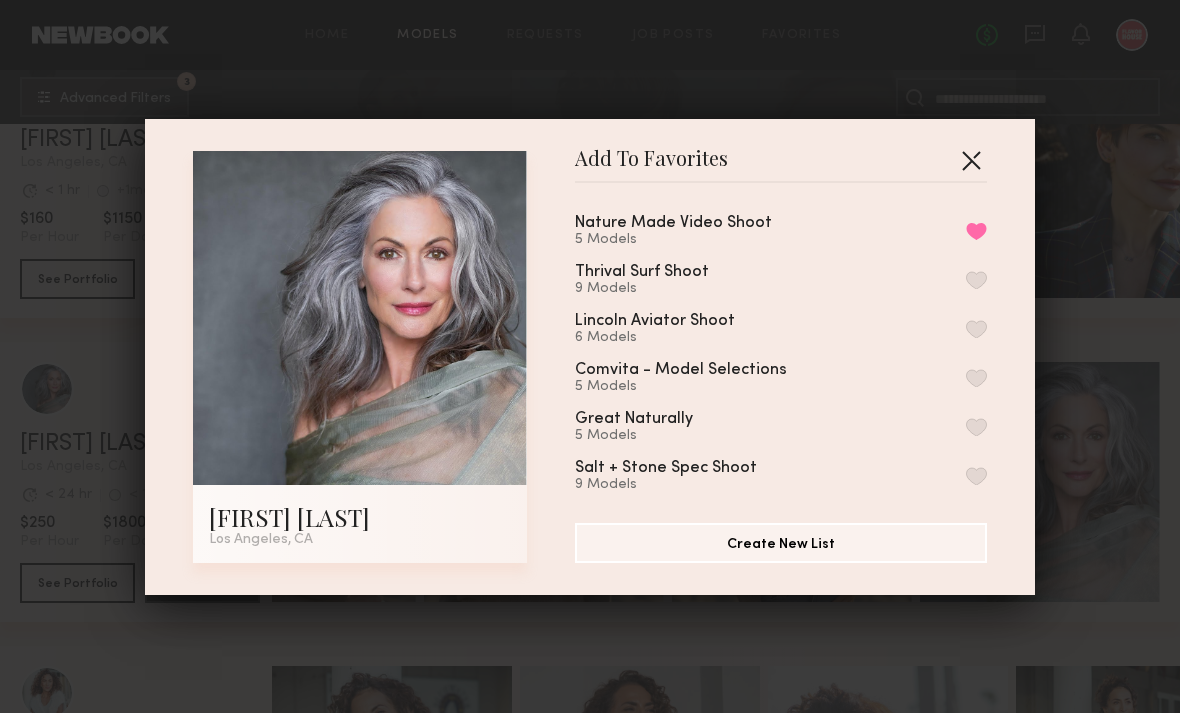 click at bounding box center (971, 160) 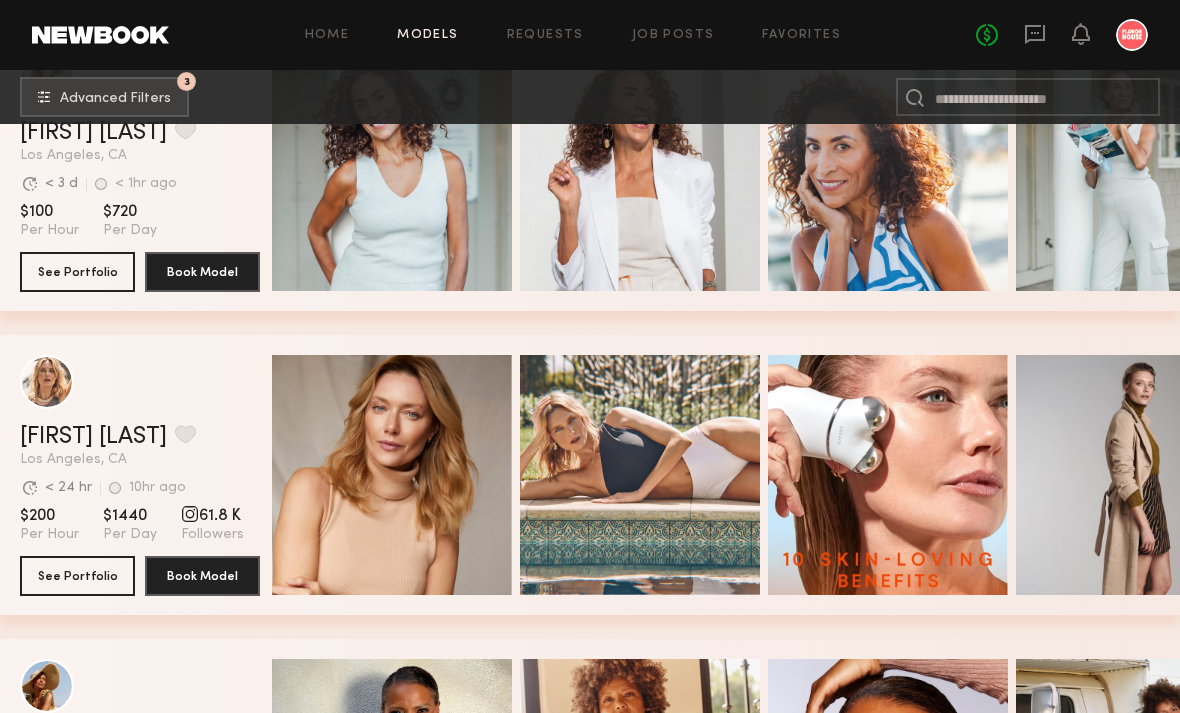 scroll, scrollTop: 3781, scrollLeft: 0, axis: vertical 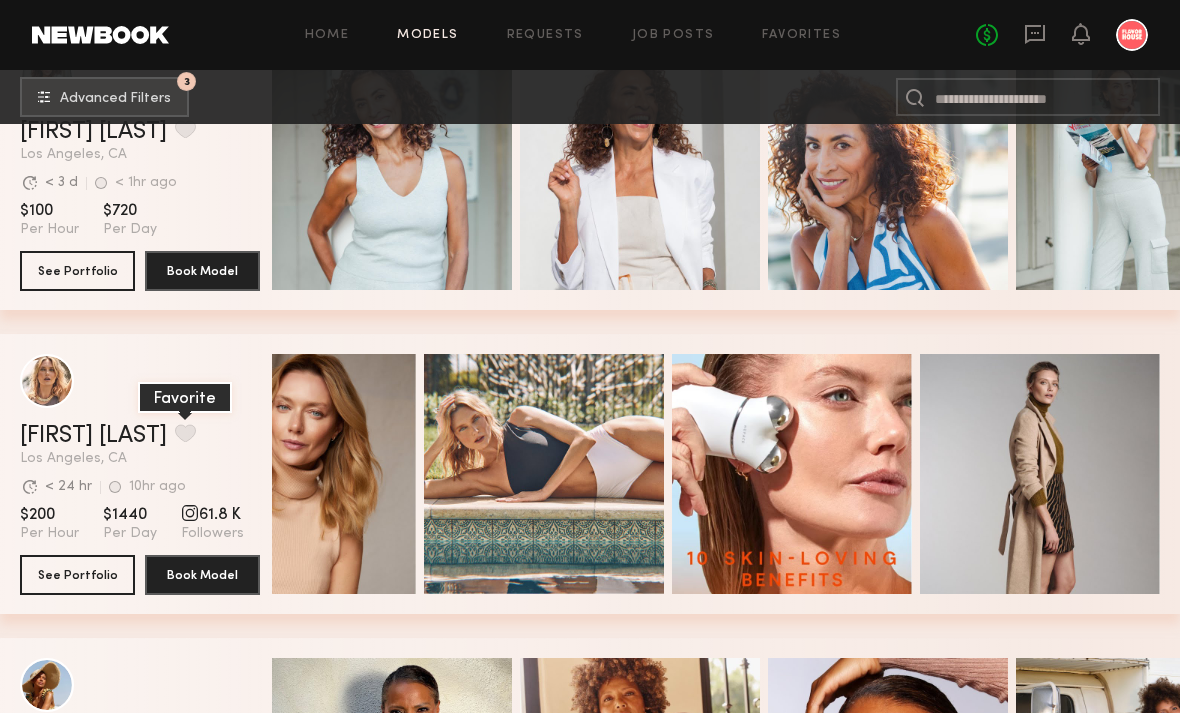 click 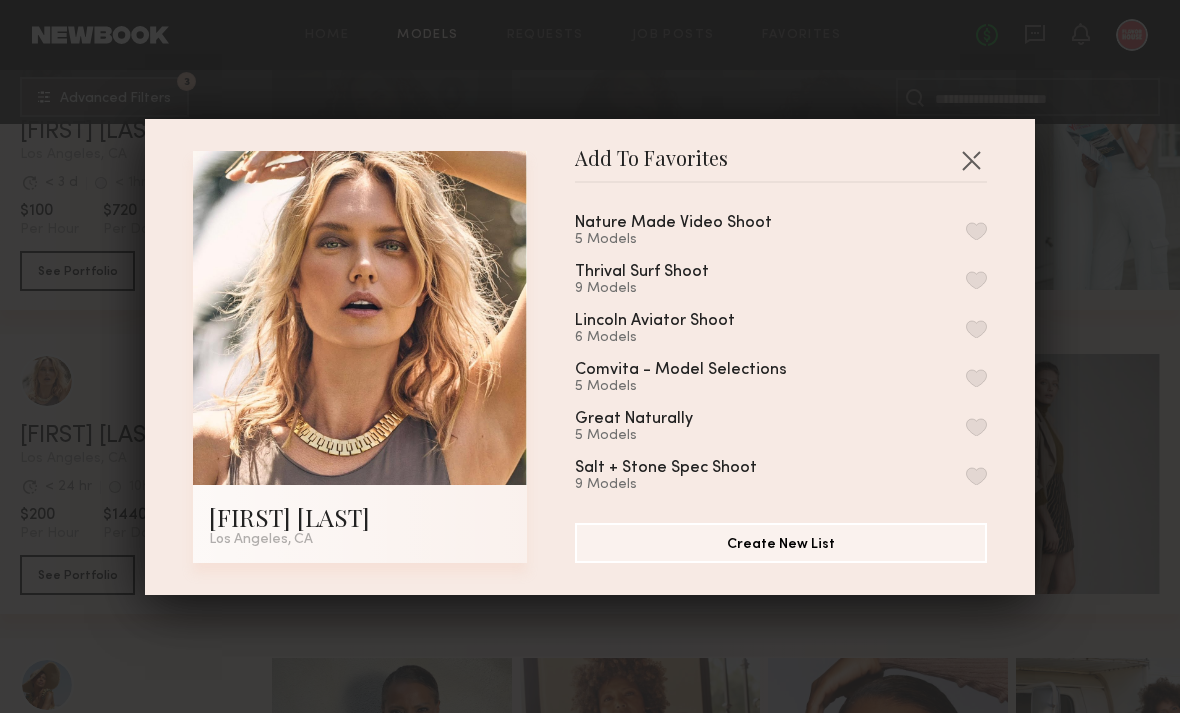 click at bounding box center (976, 231) 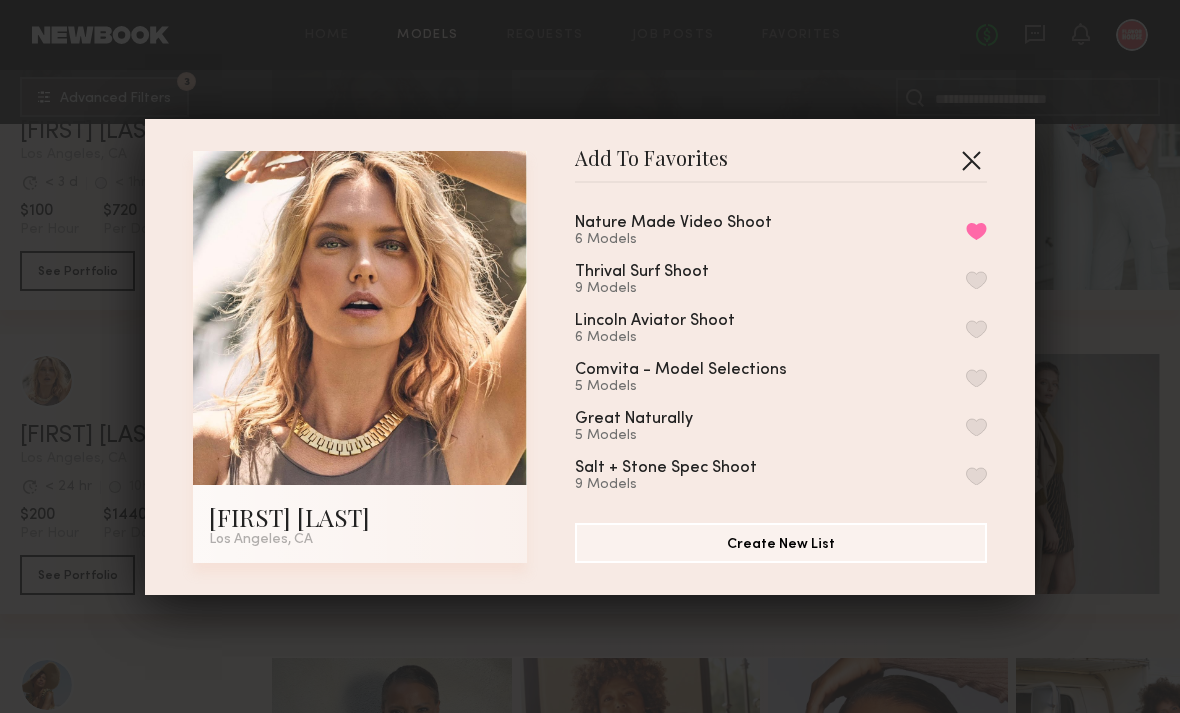 click at bounding box center [971, 160] 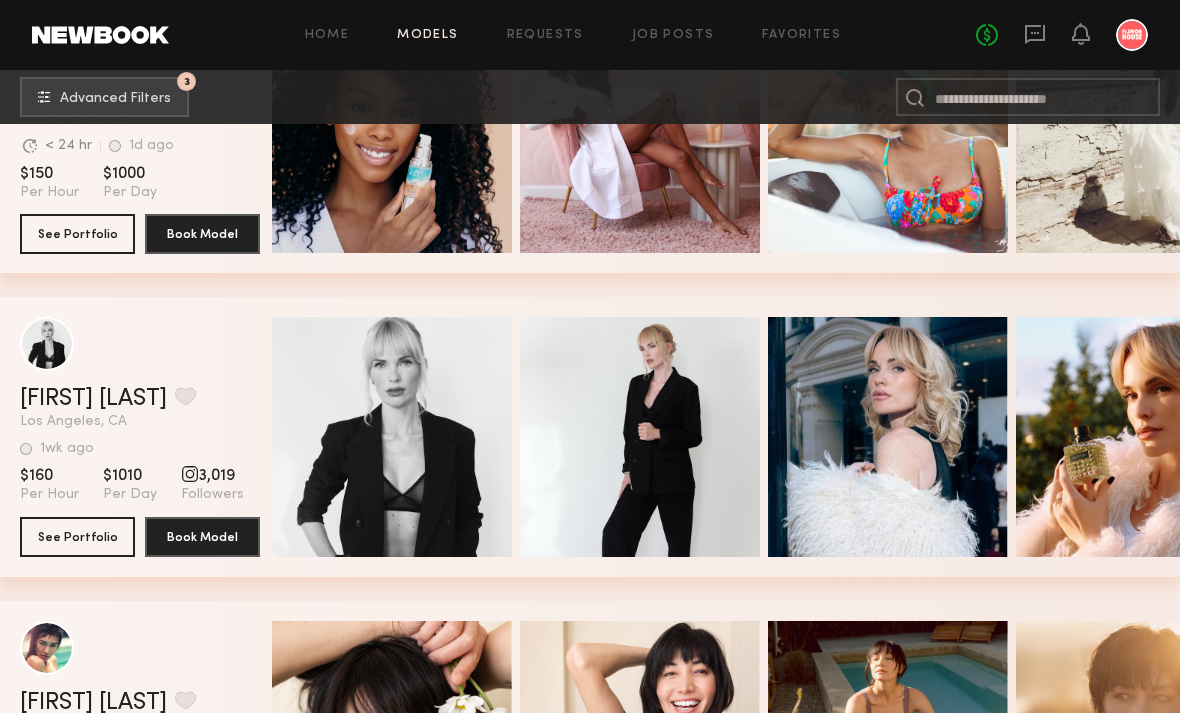 scroll, scrollTop: 5946, scrollLeft: 0, axis: vertical 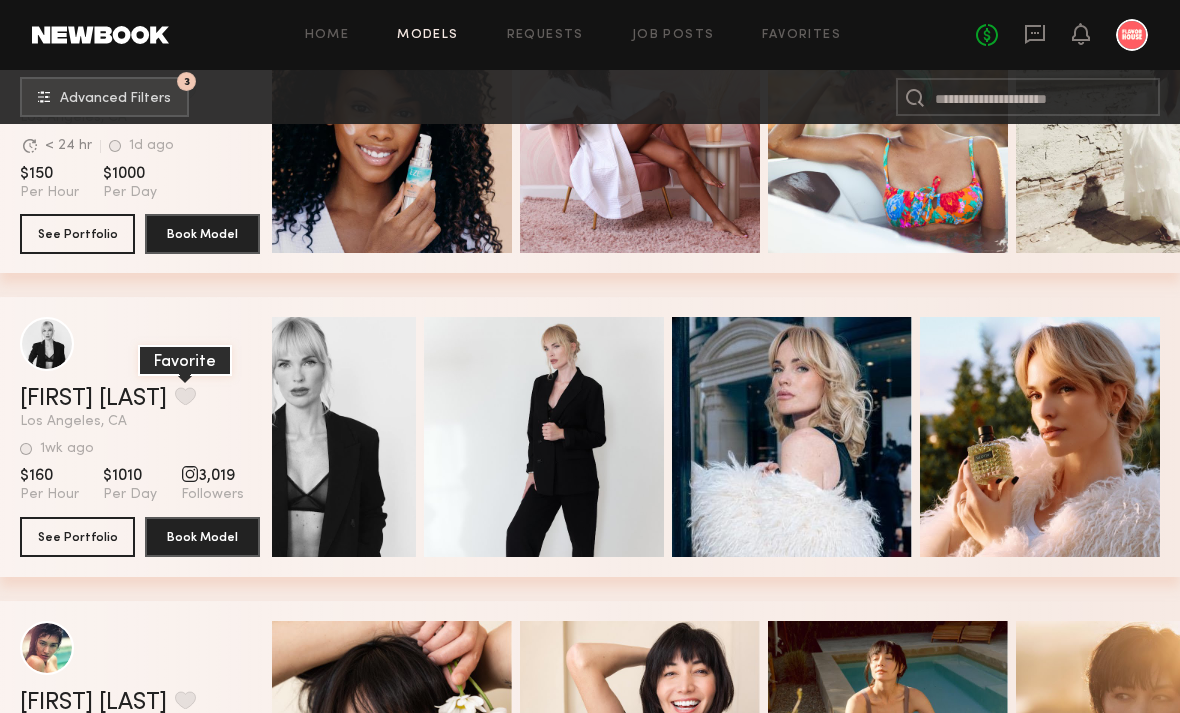 click 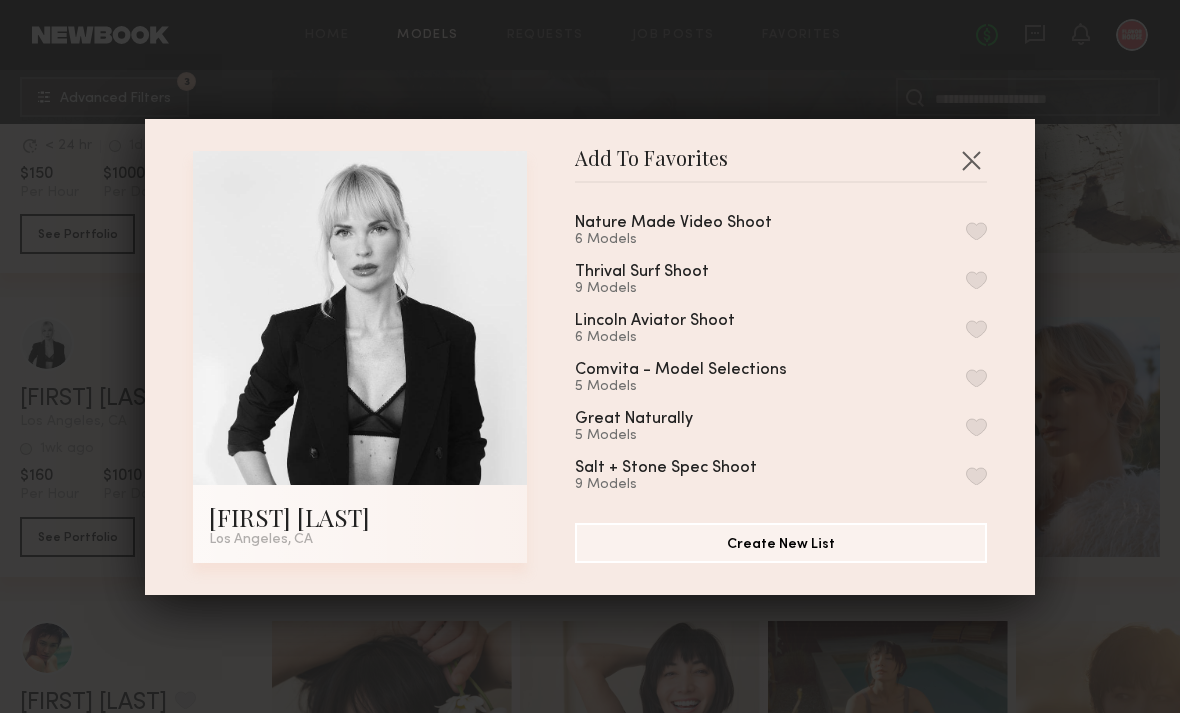 click at bounding box center (976, 231) 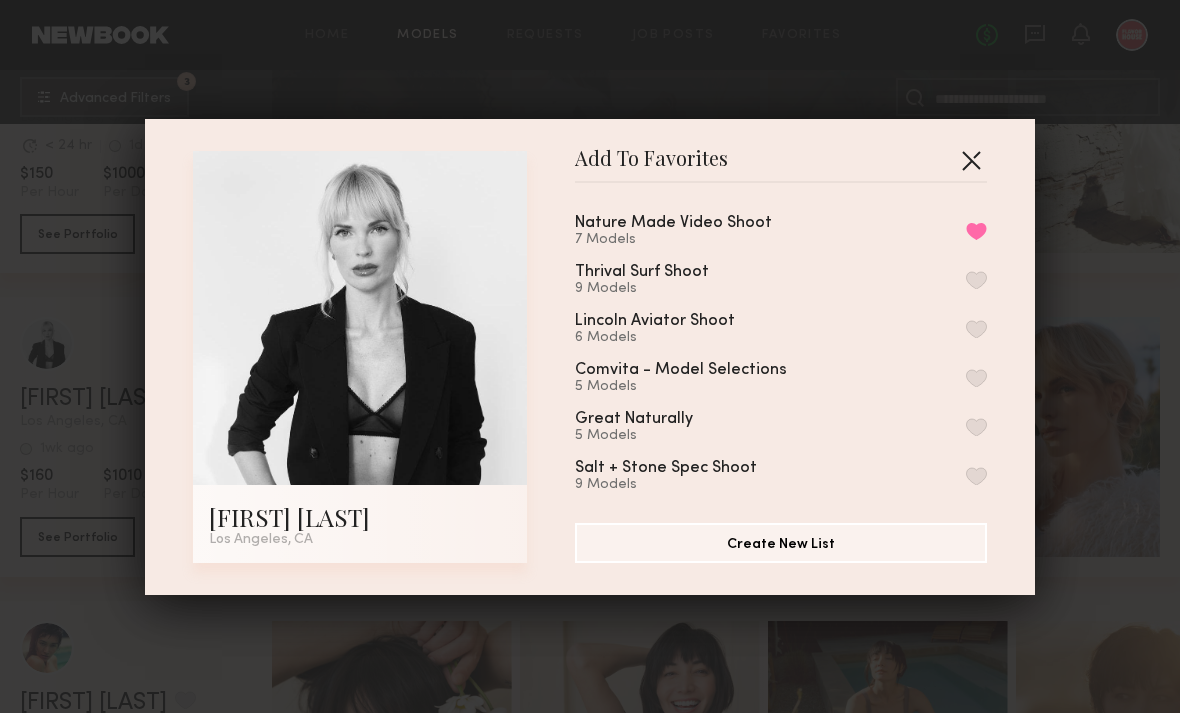 click at bounding box center (971, 160) 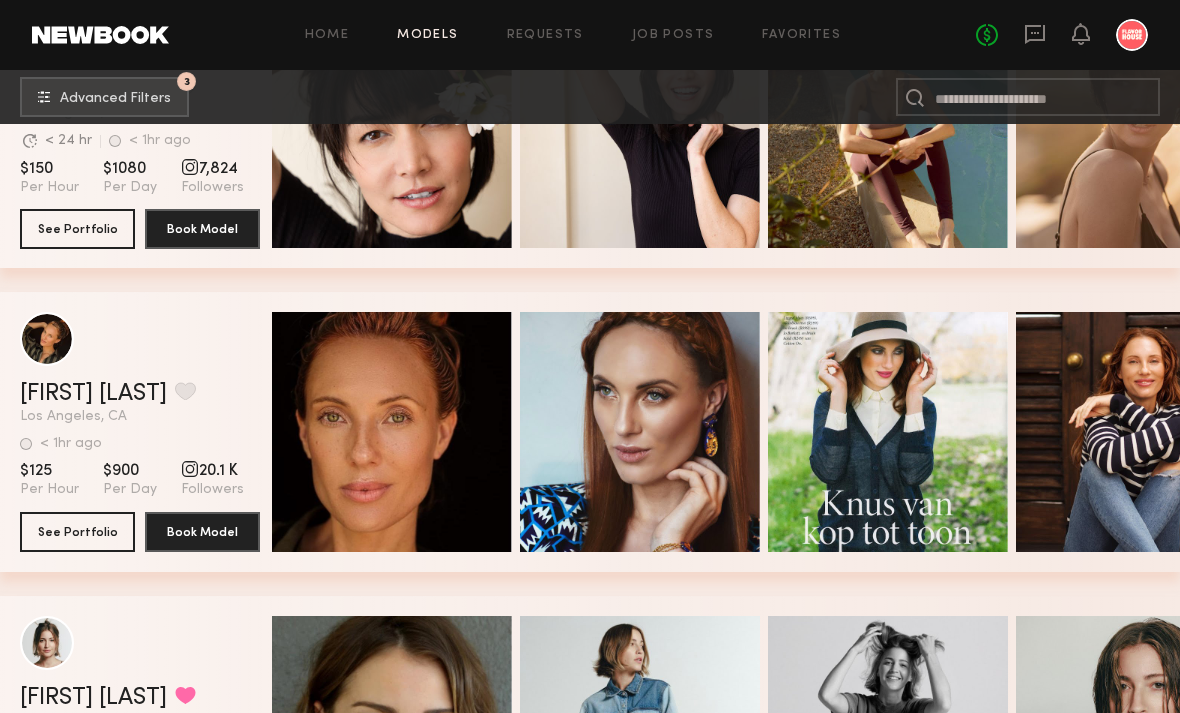 scroll, scrollTop: 6613, scrollLeft: 0, axis: vertical 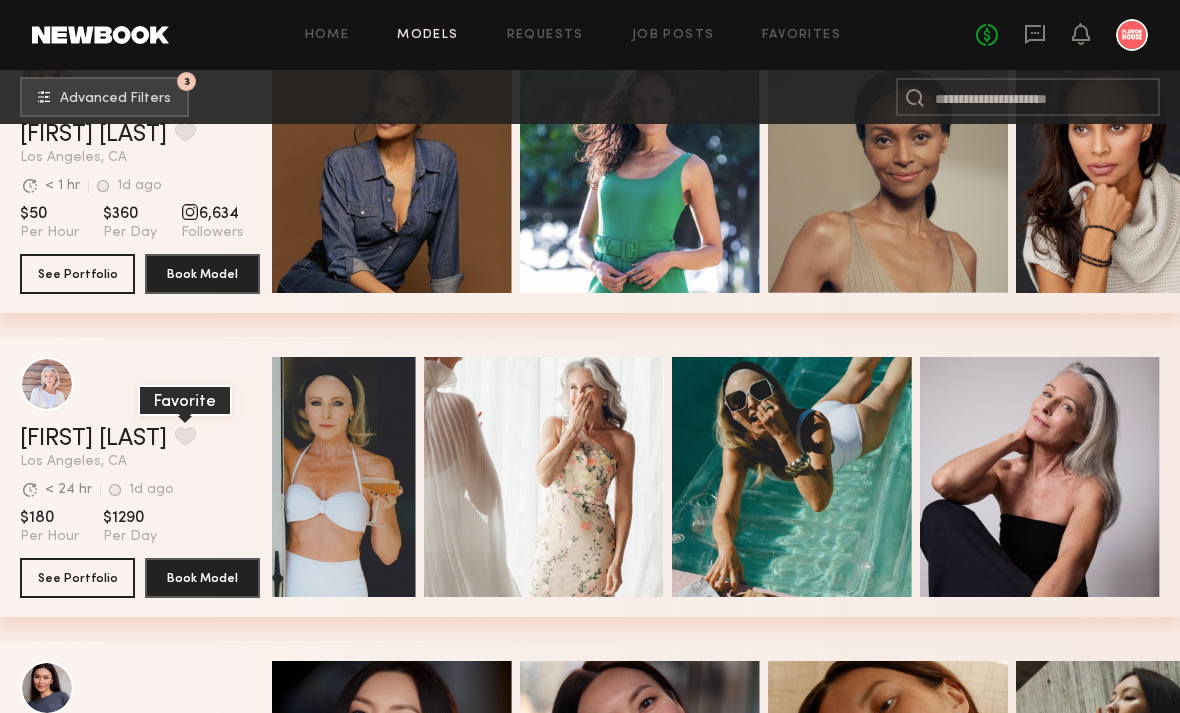 click 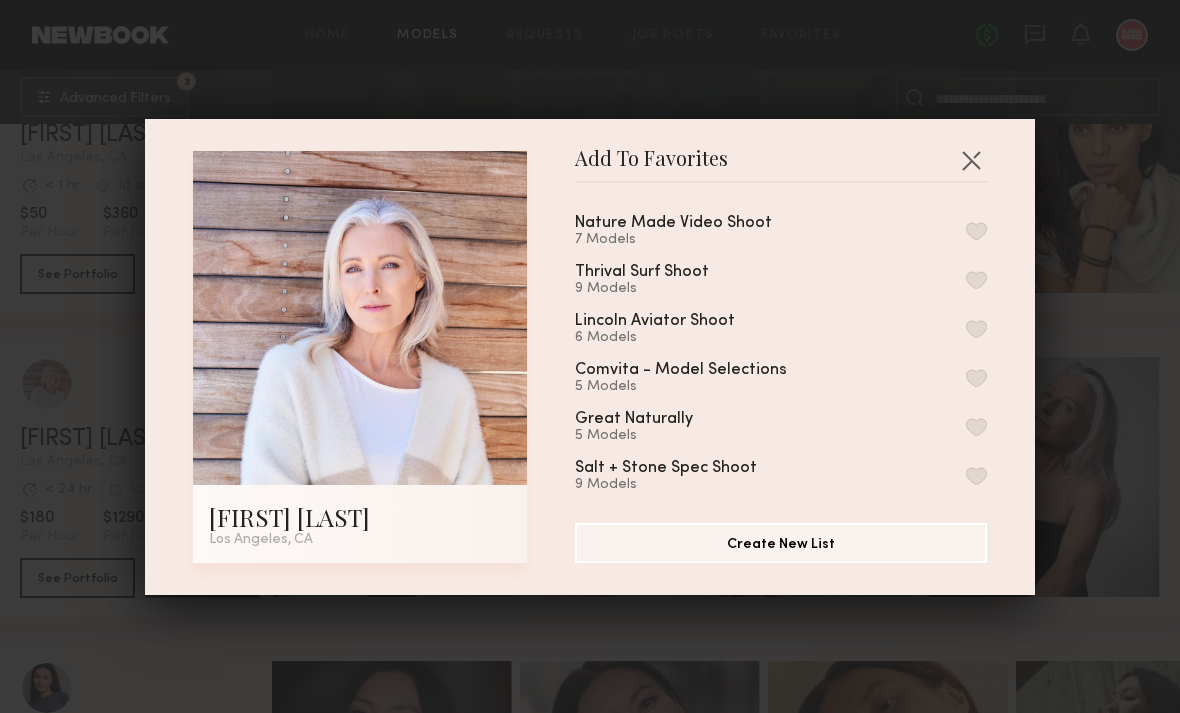 click at bounding box center (976, 231) 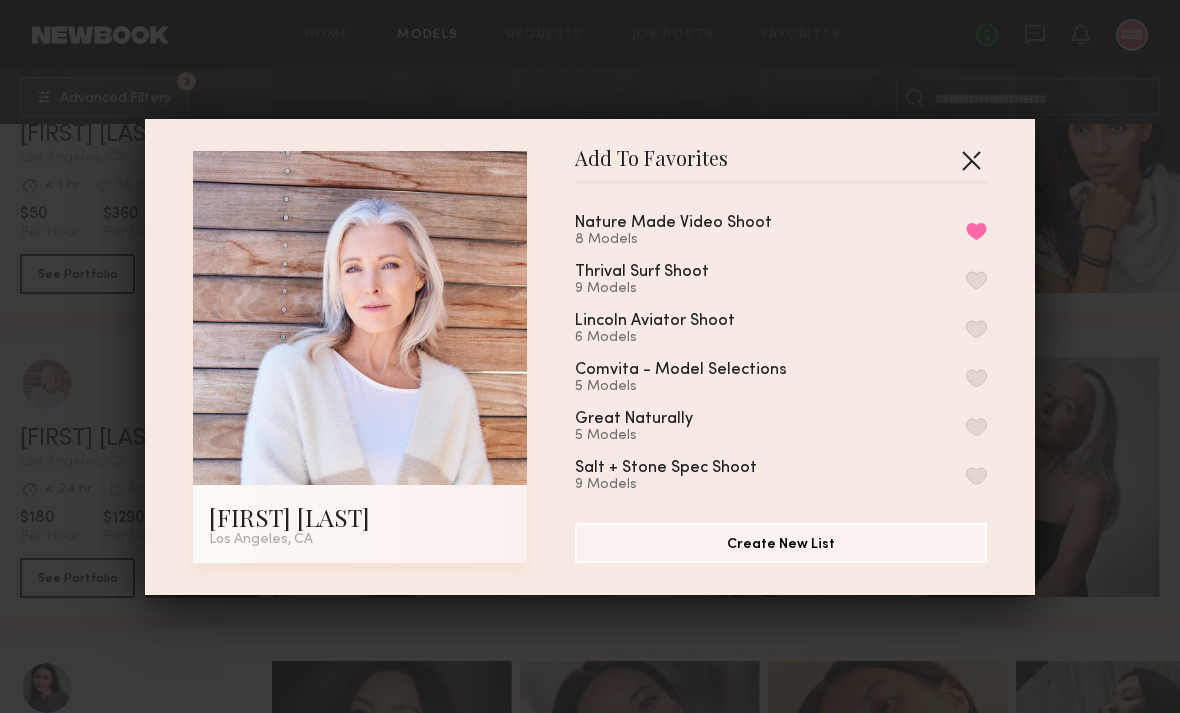 click at bounding box center [971, 160] 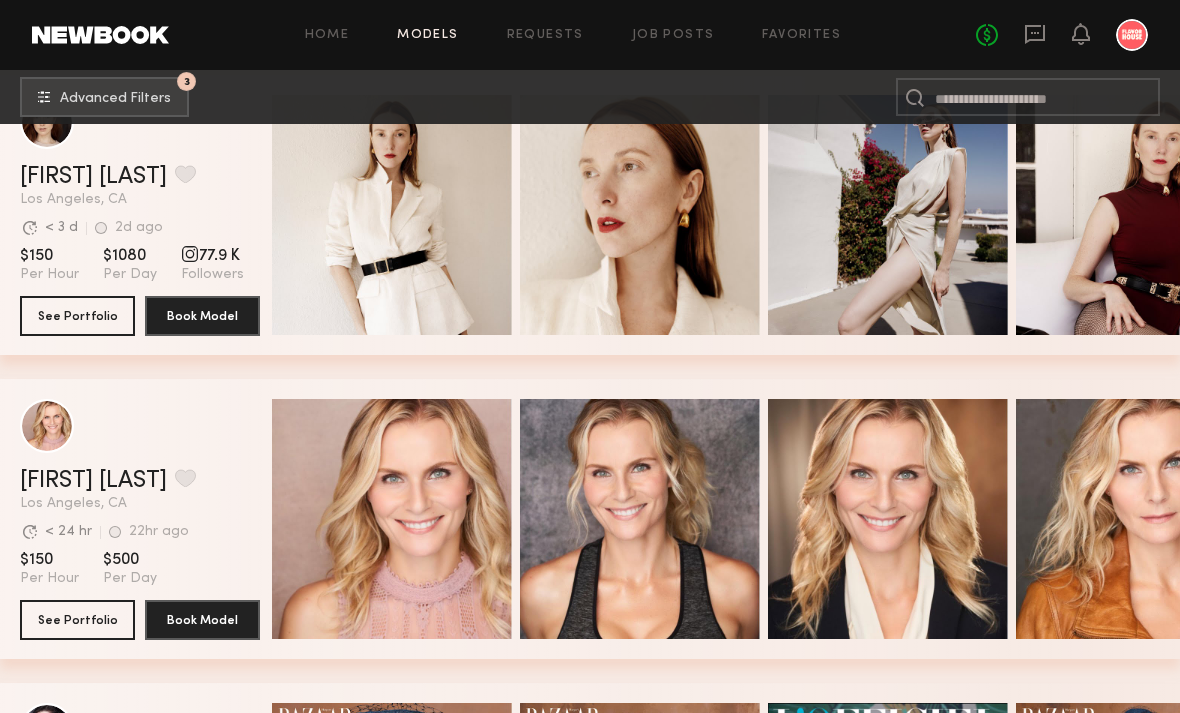 scroll, scrollTop: 9213, scrollLeft: 0, axis: vertical 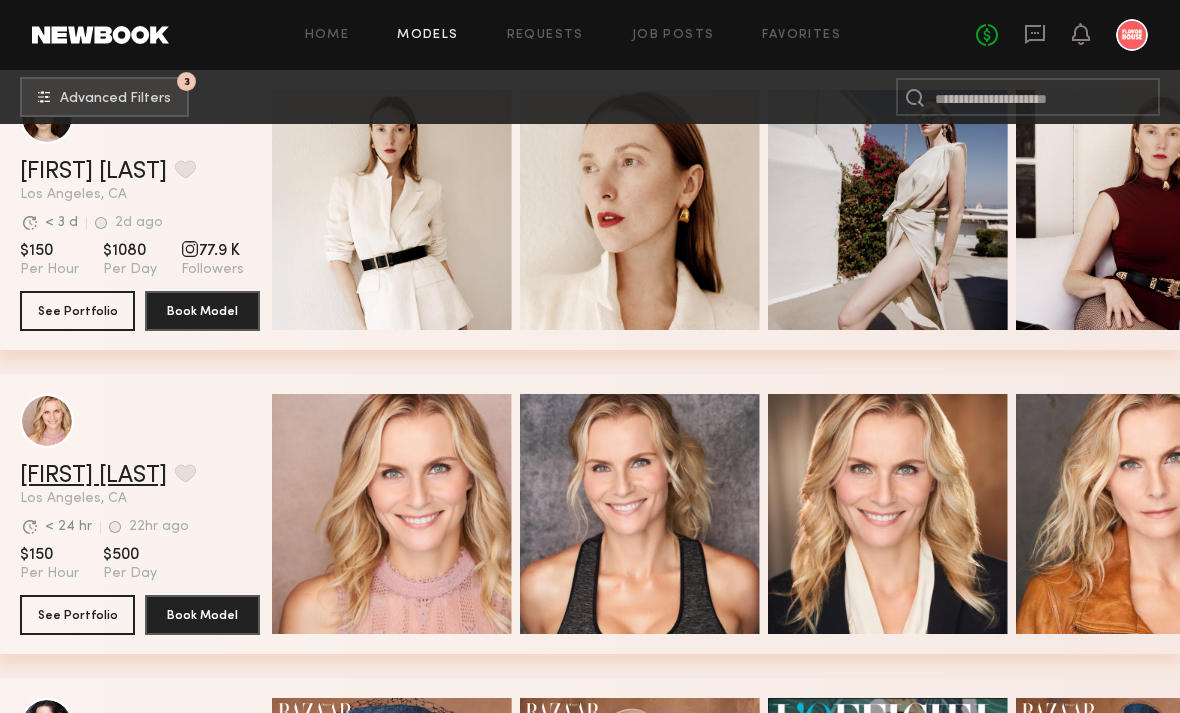click on "[FIRST] [LAST]" 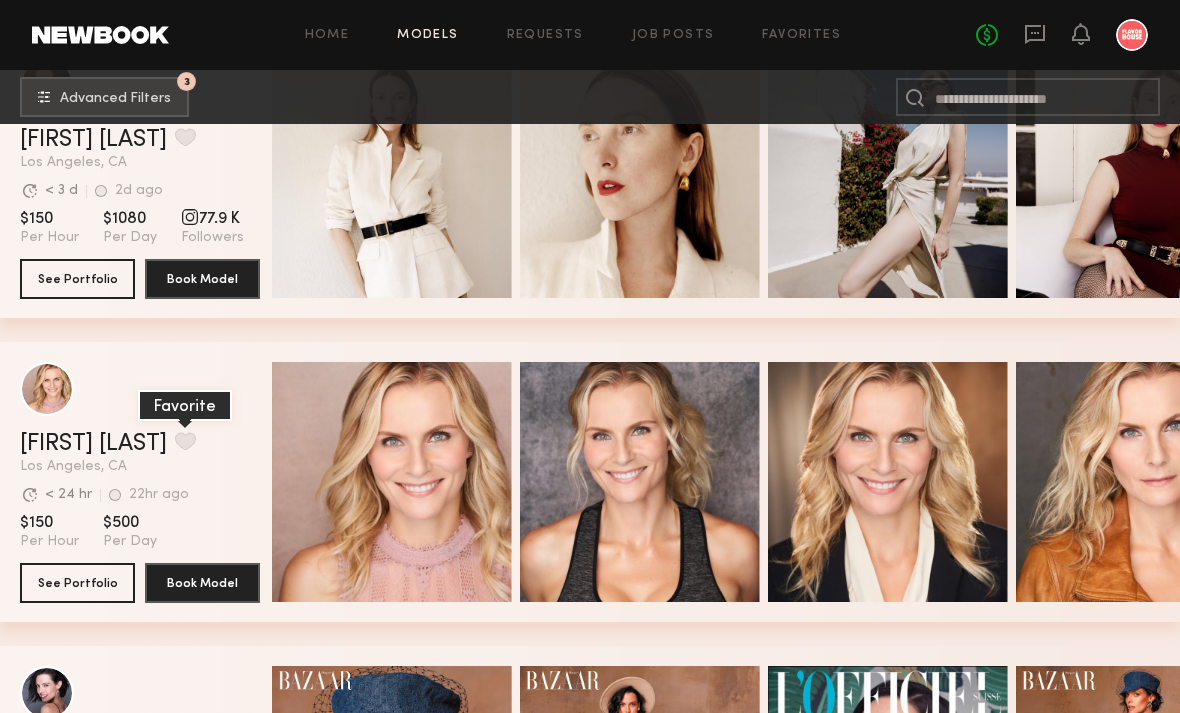 click 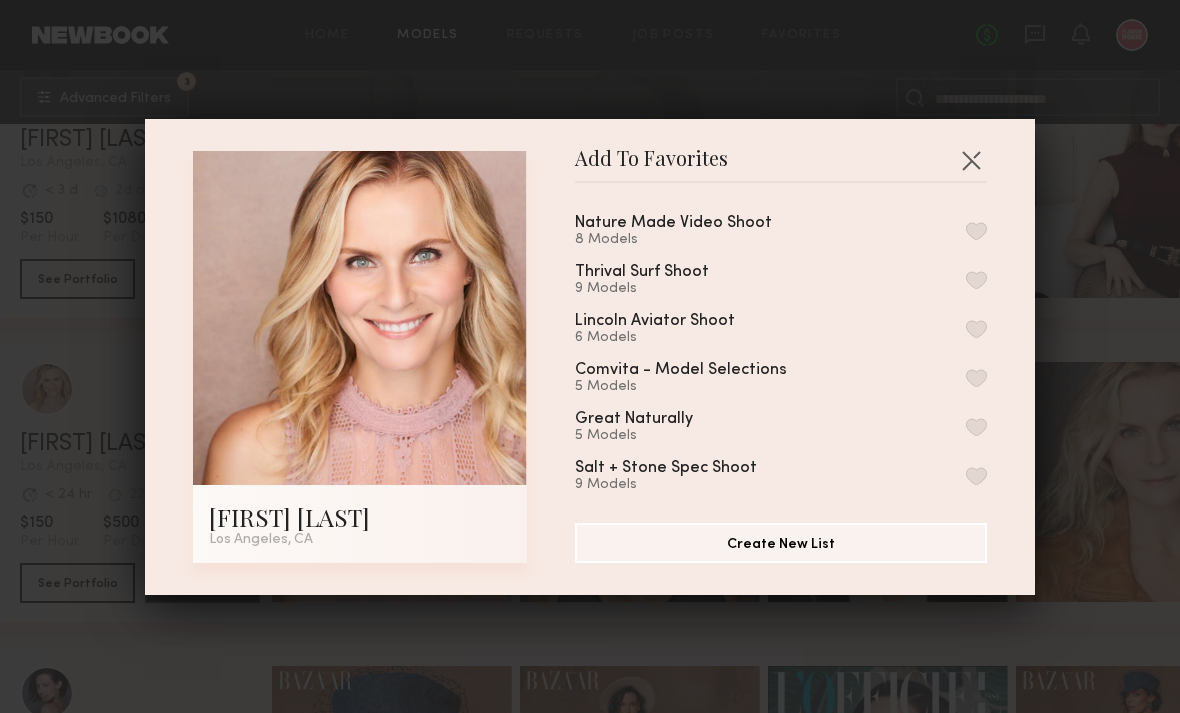 click at bounding box center [976, 231] 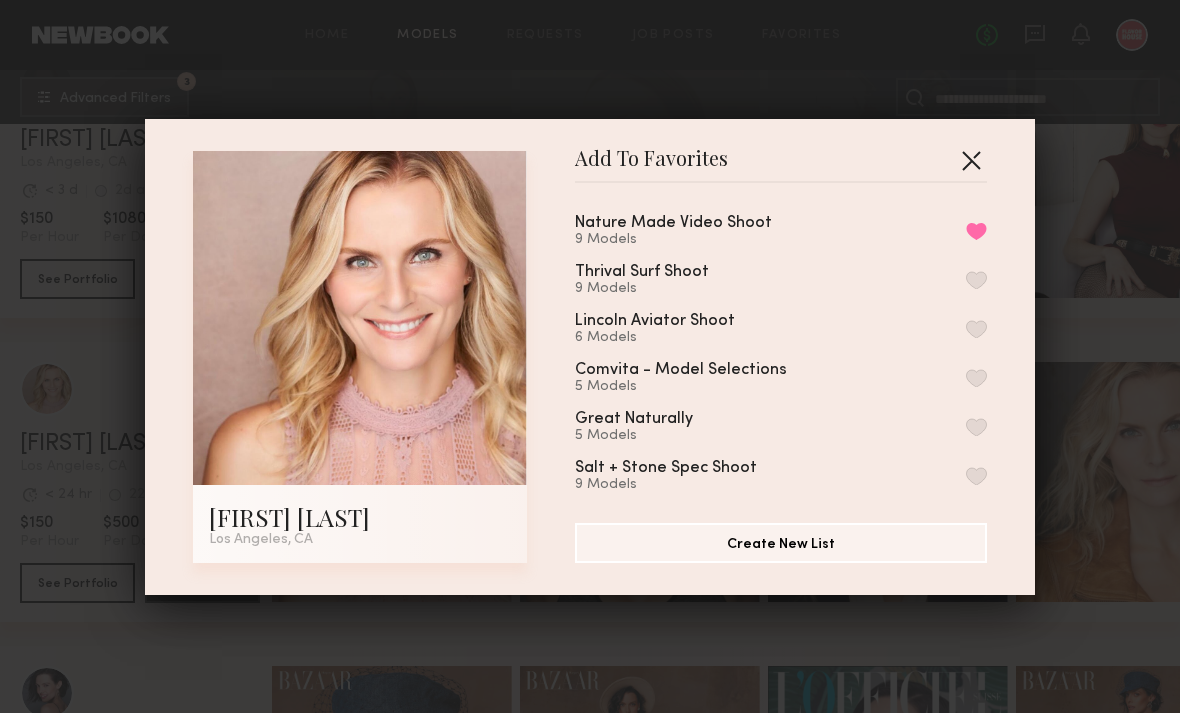 click at bounding box center [971, 160] 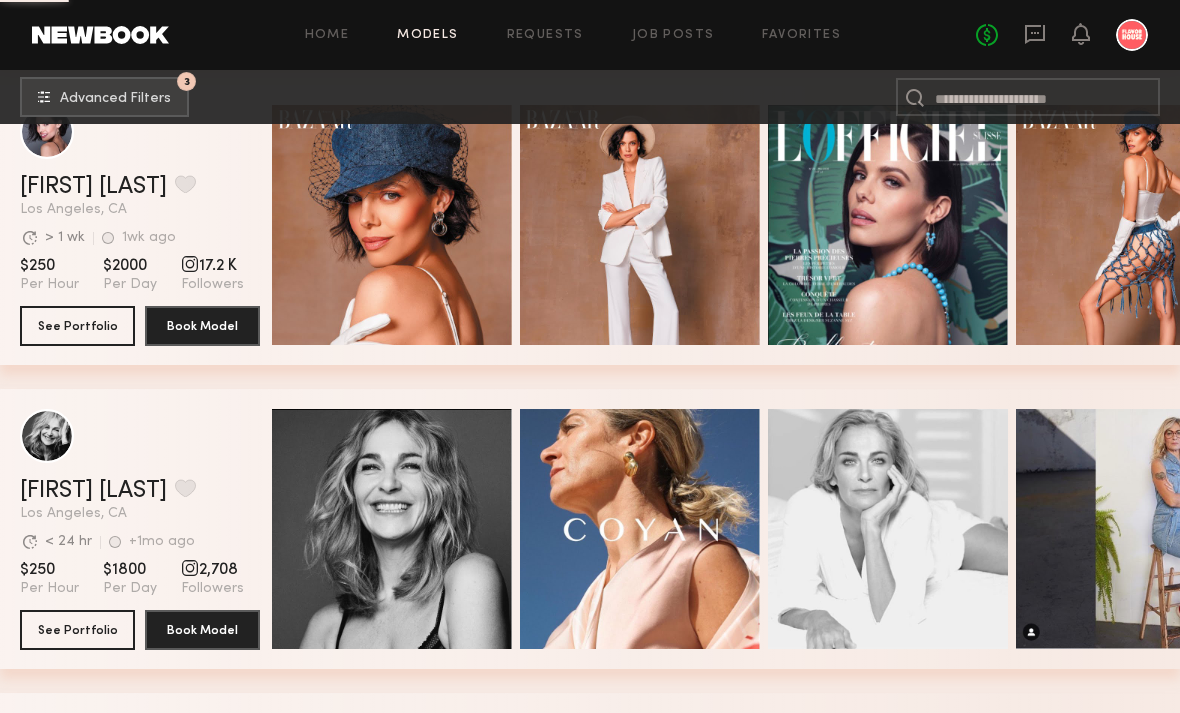 scroll, scrollTop: 9805, scrollLeft: 0, axis: vertical 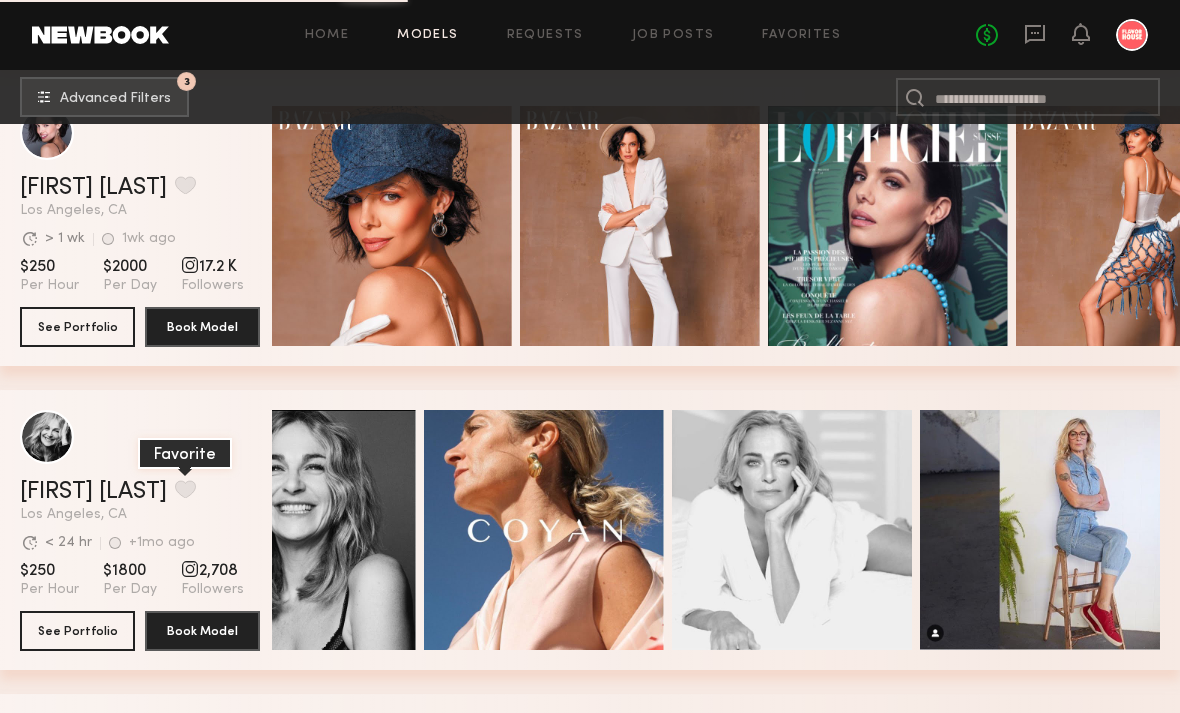 click 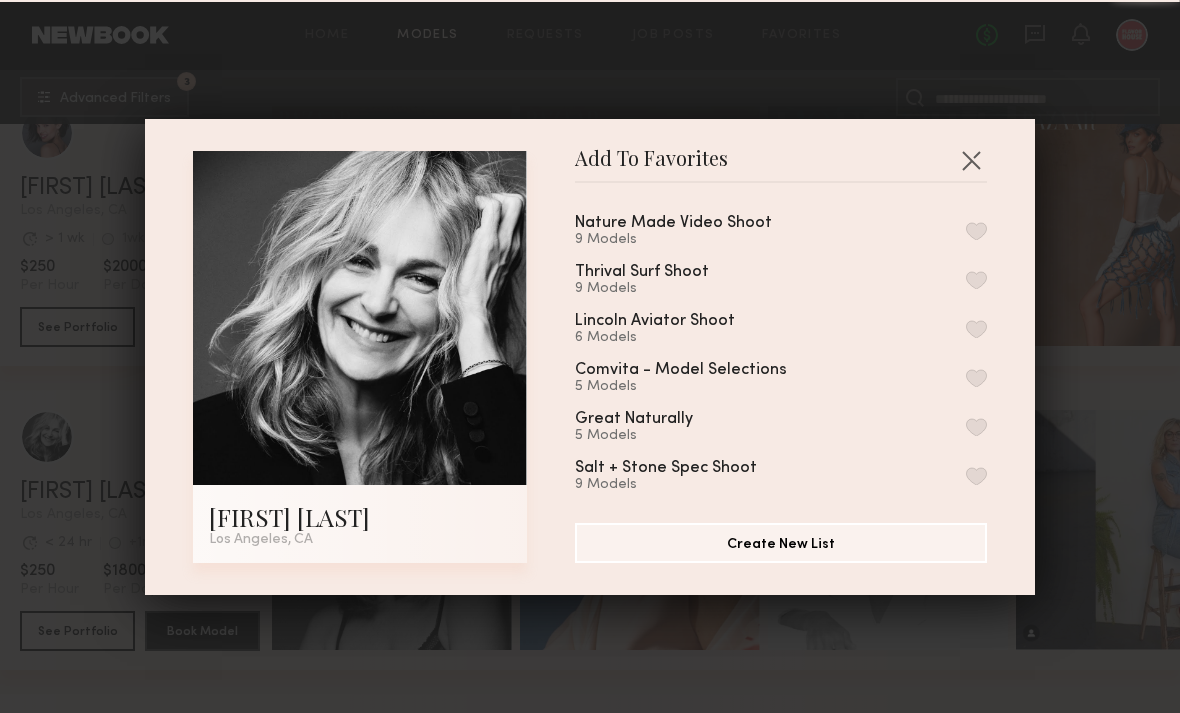 click at bounding box center (976, 231) 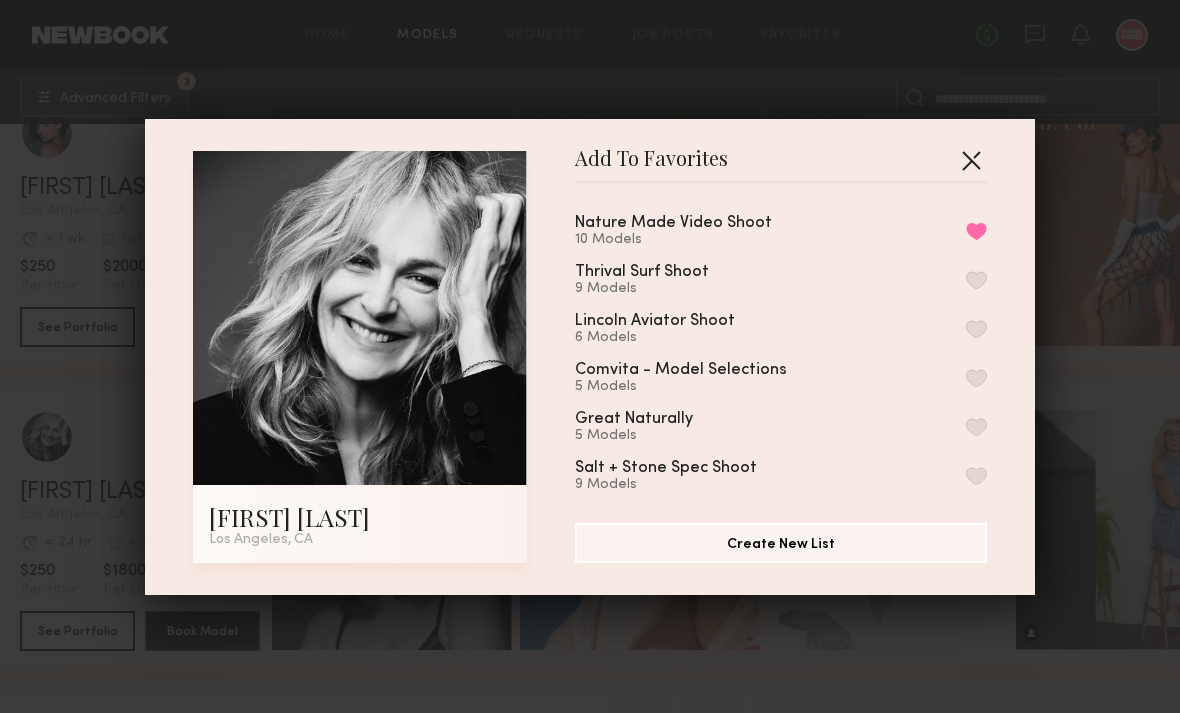 click at bounding box center [971, 160] 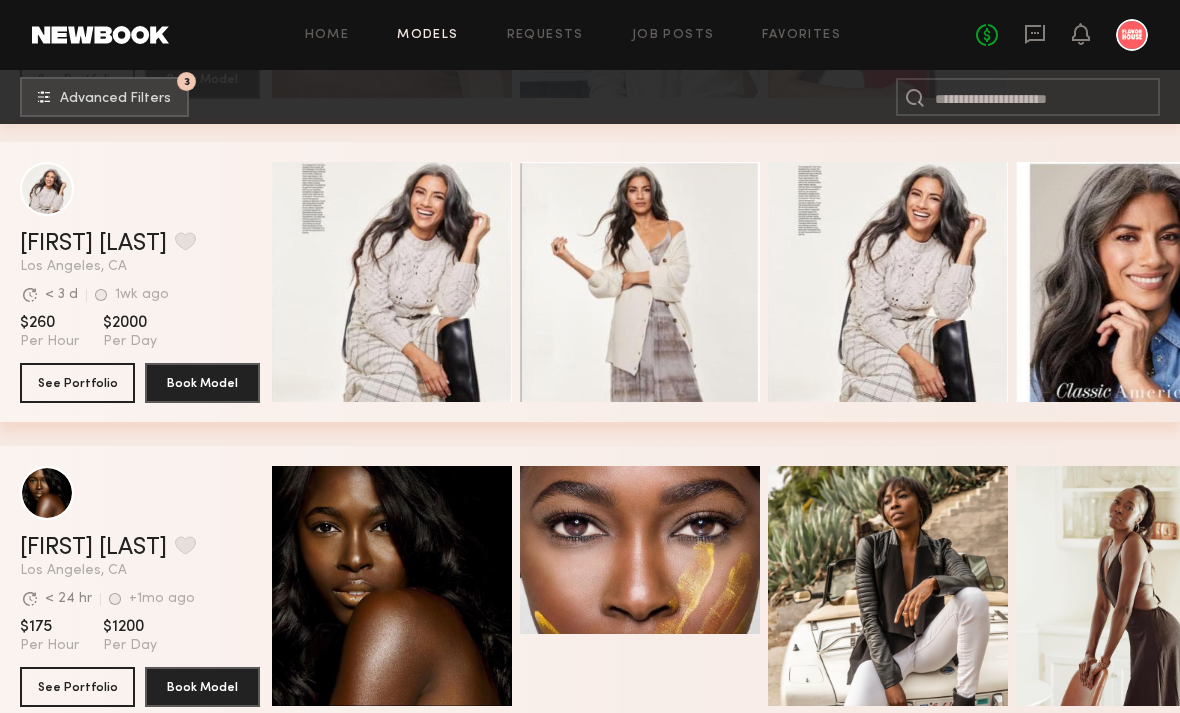 scroll, scrollTop: 11916, scrollLeft: 0, axis: vertical 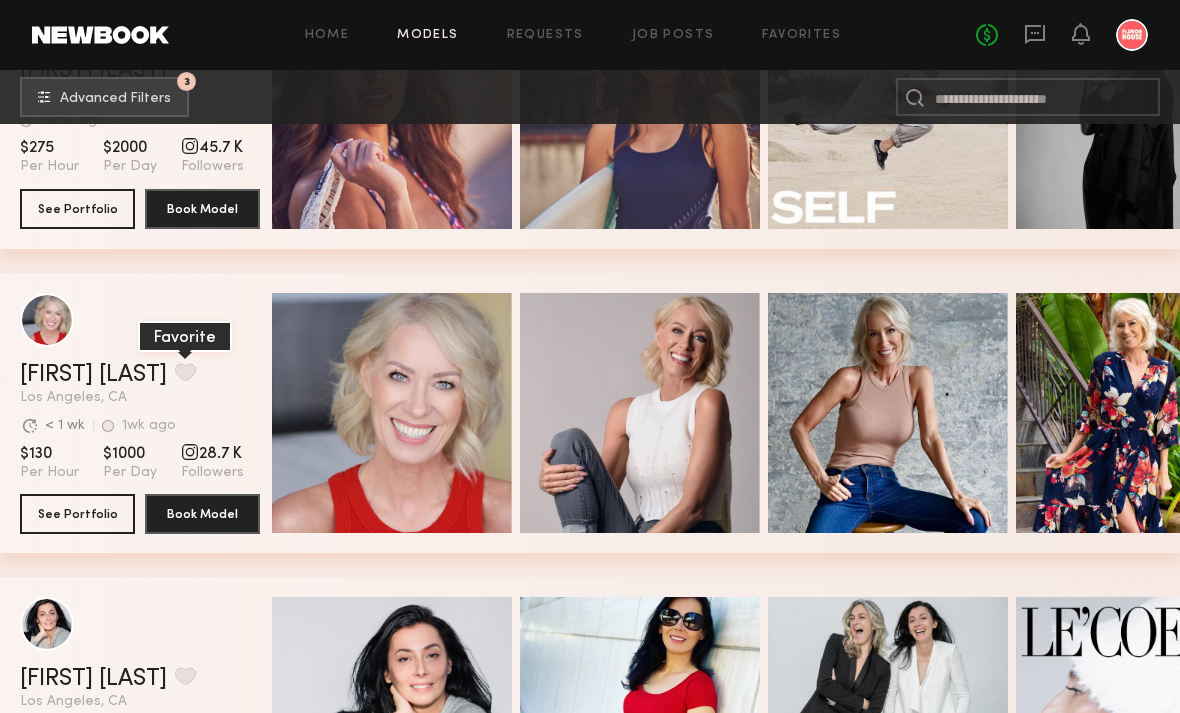 click 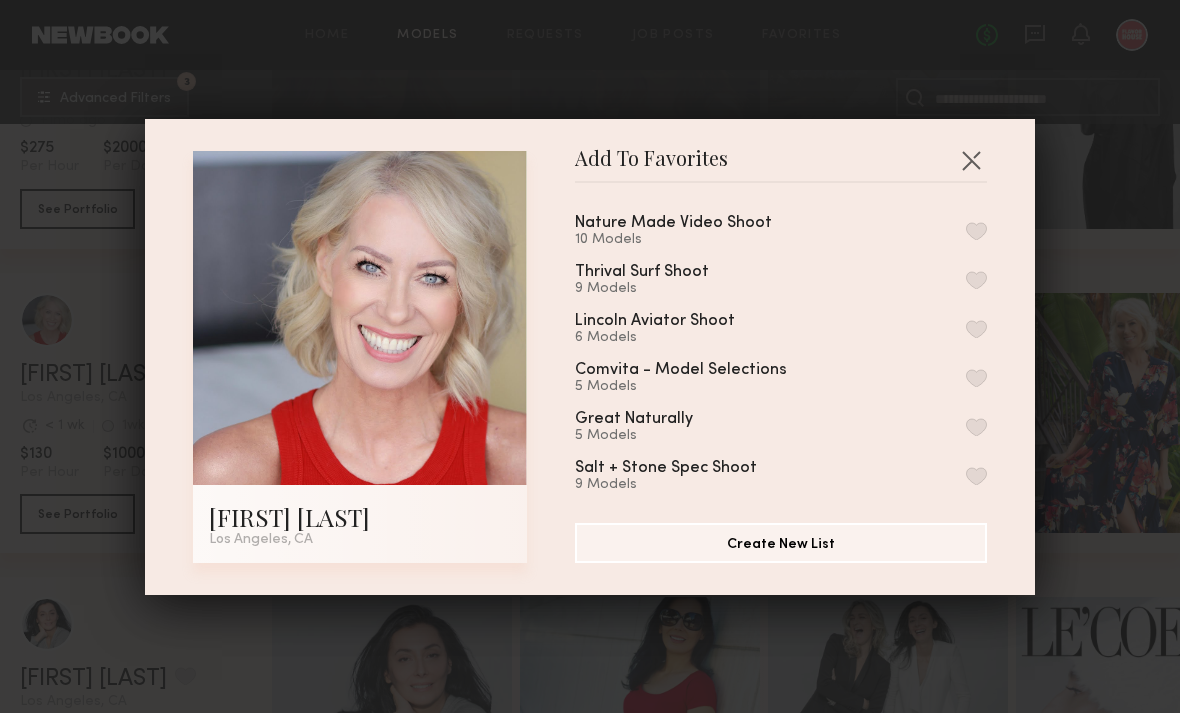 click at bounding box center (976, 231) 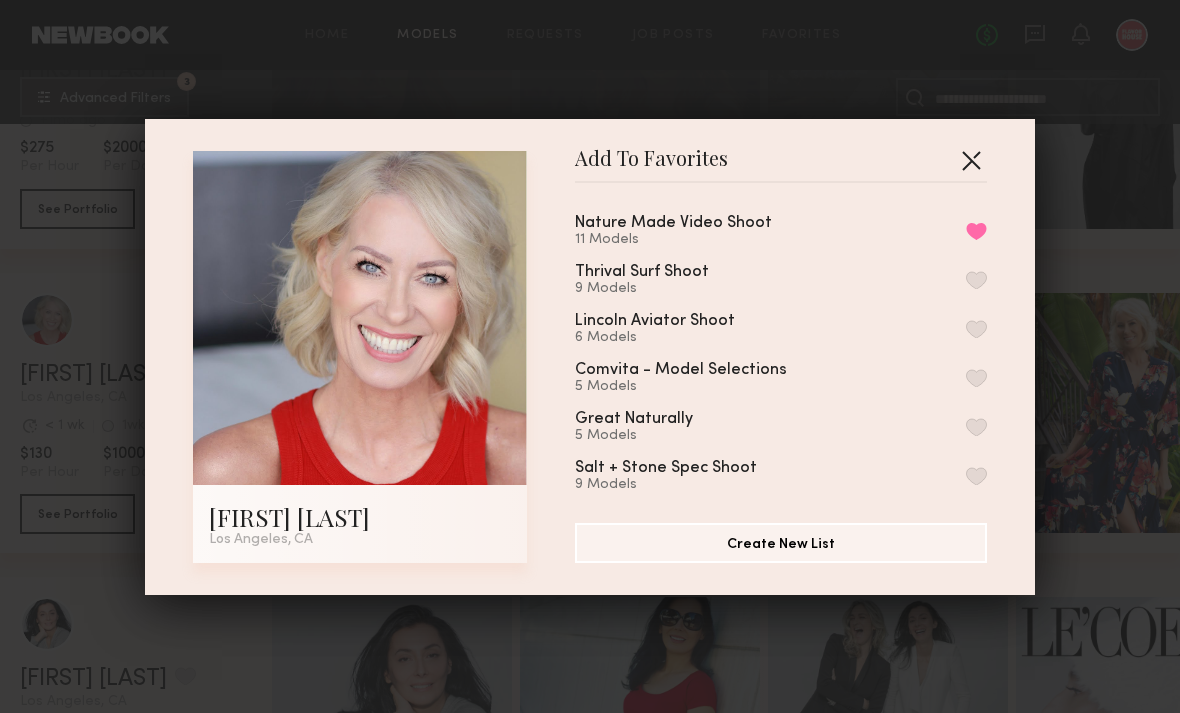 click at bounding box center [971, 160] 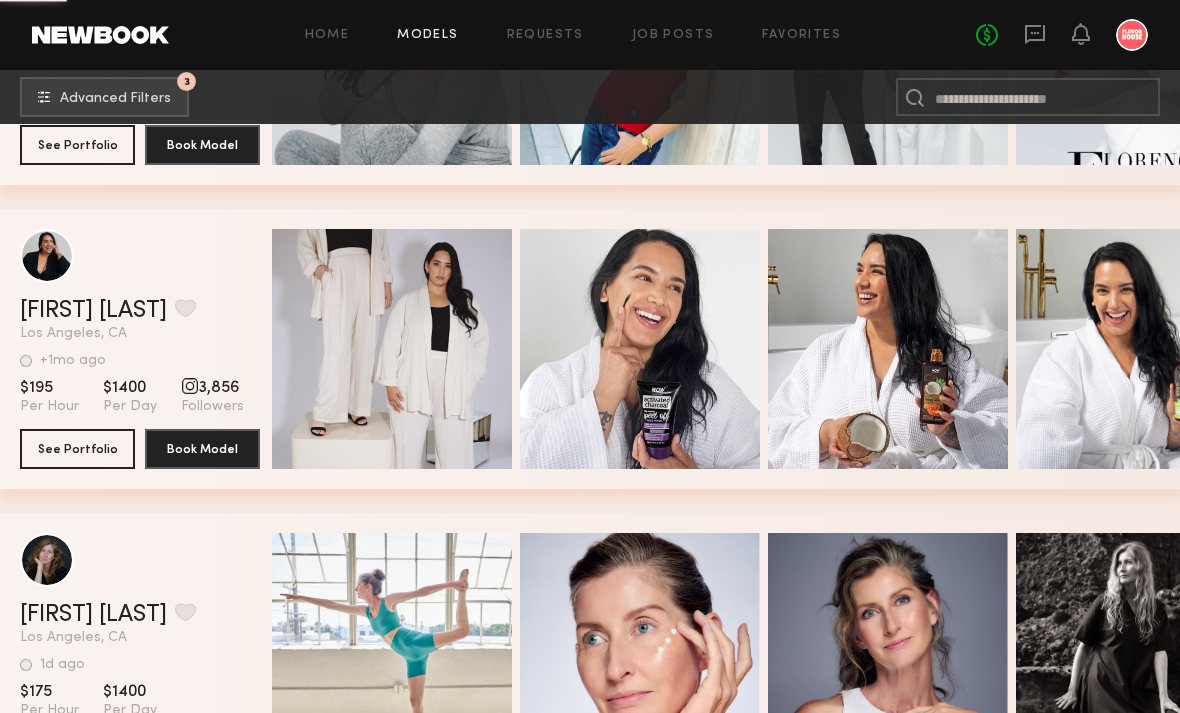 scroll, scrollTop: 13947, scrollLeft: 0, axis: vertical 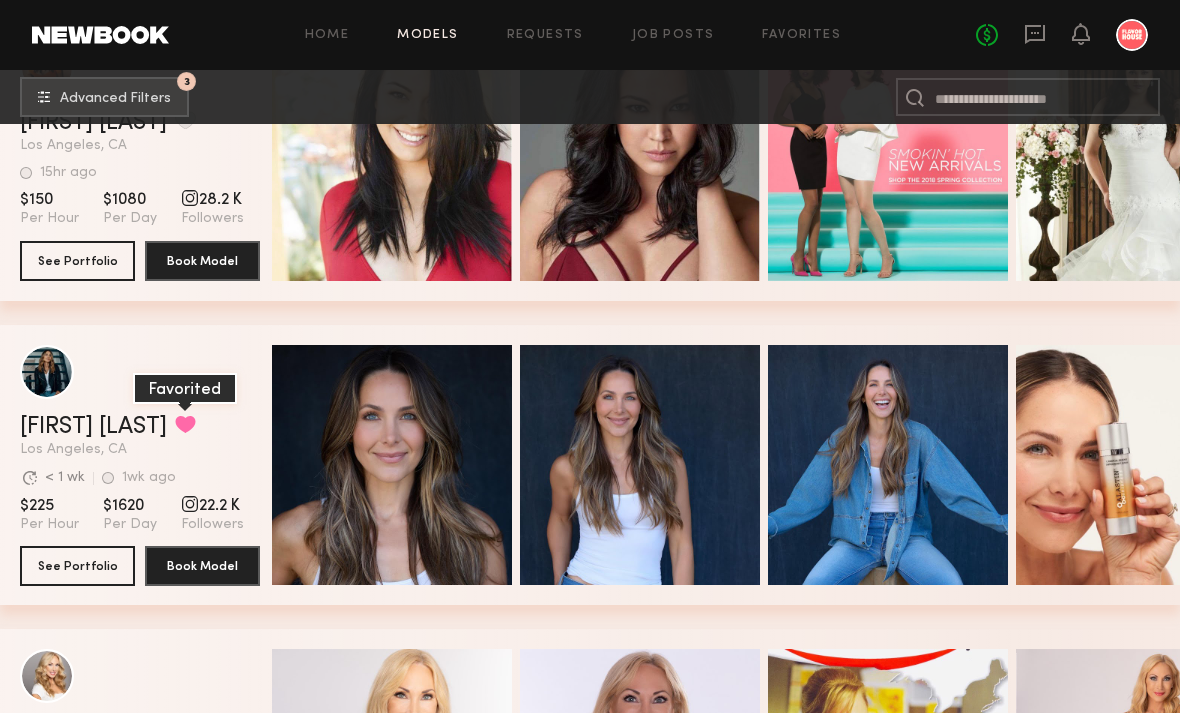 click 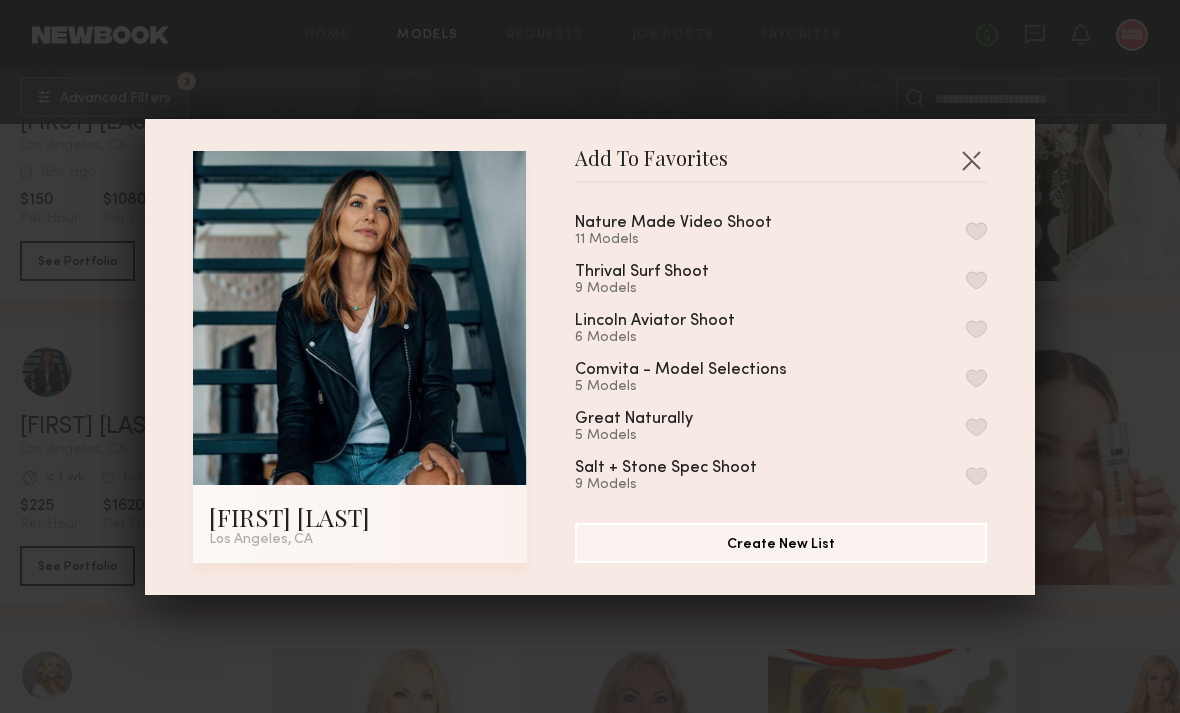 click on "Nature Made Video Shoot 11   Models" at bounding box center (781, 231) 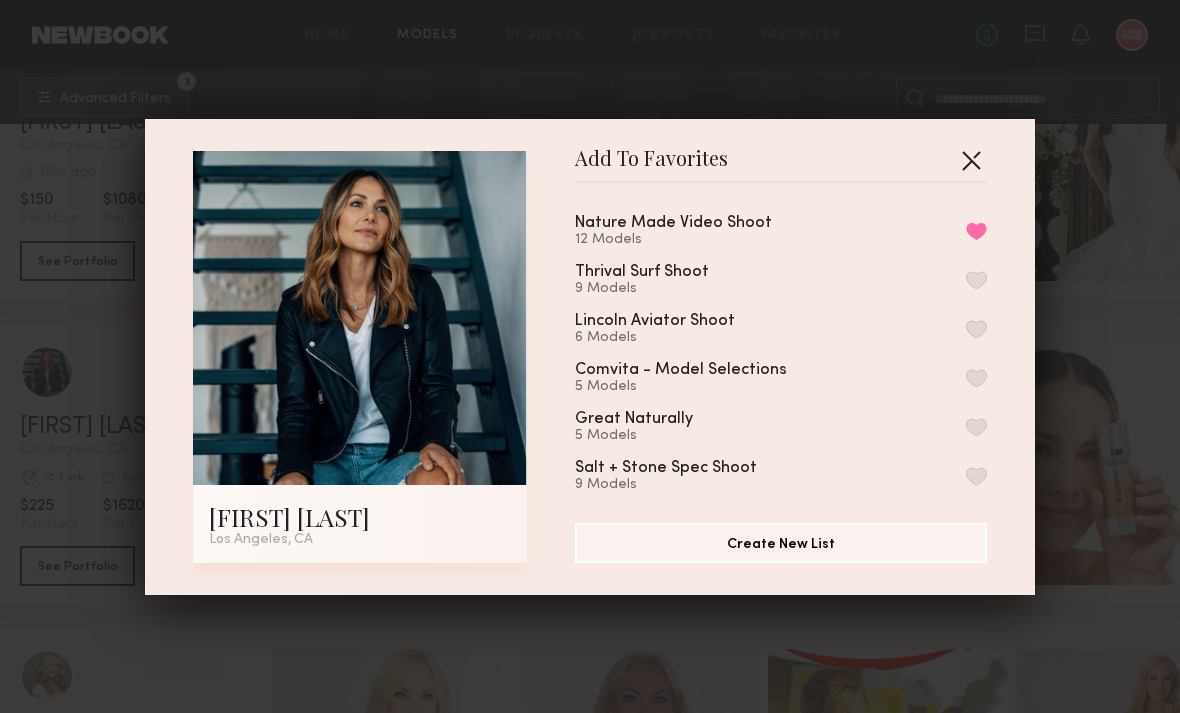 click at bounding box center (971, 160) 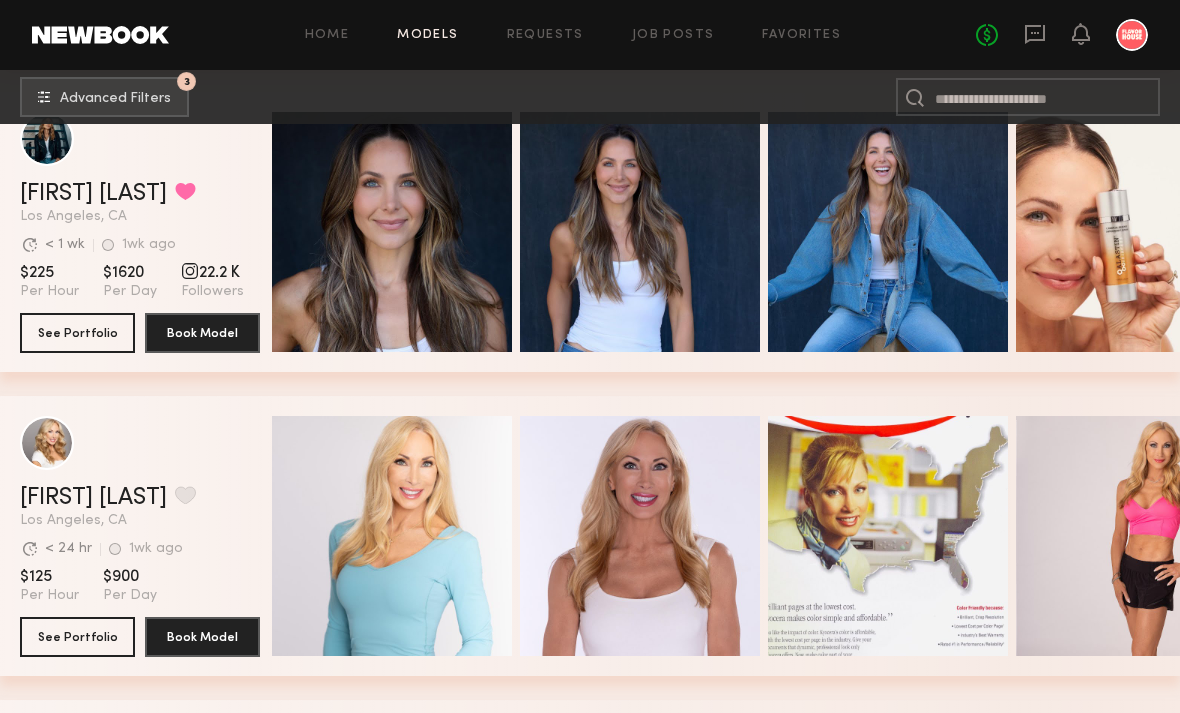 scroll, scrollTop: 20446, scrollLeft: 0, axis: vertical 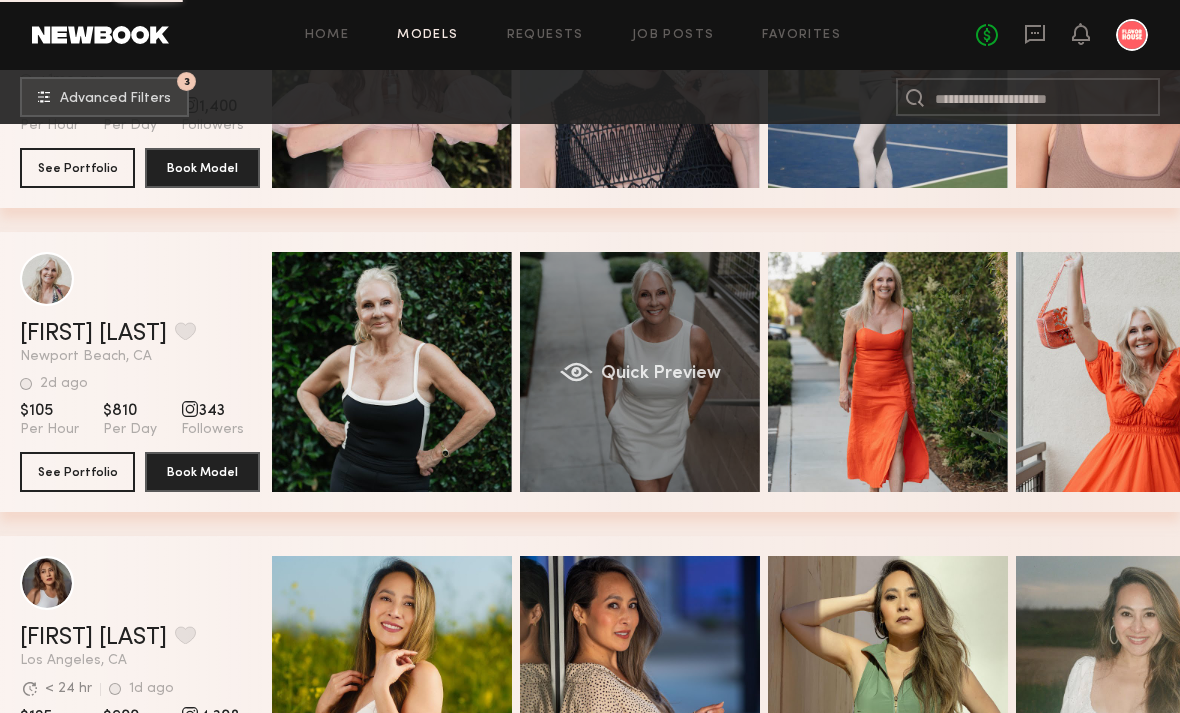 click on "Quick Preview" 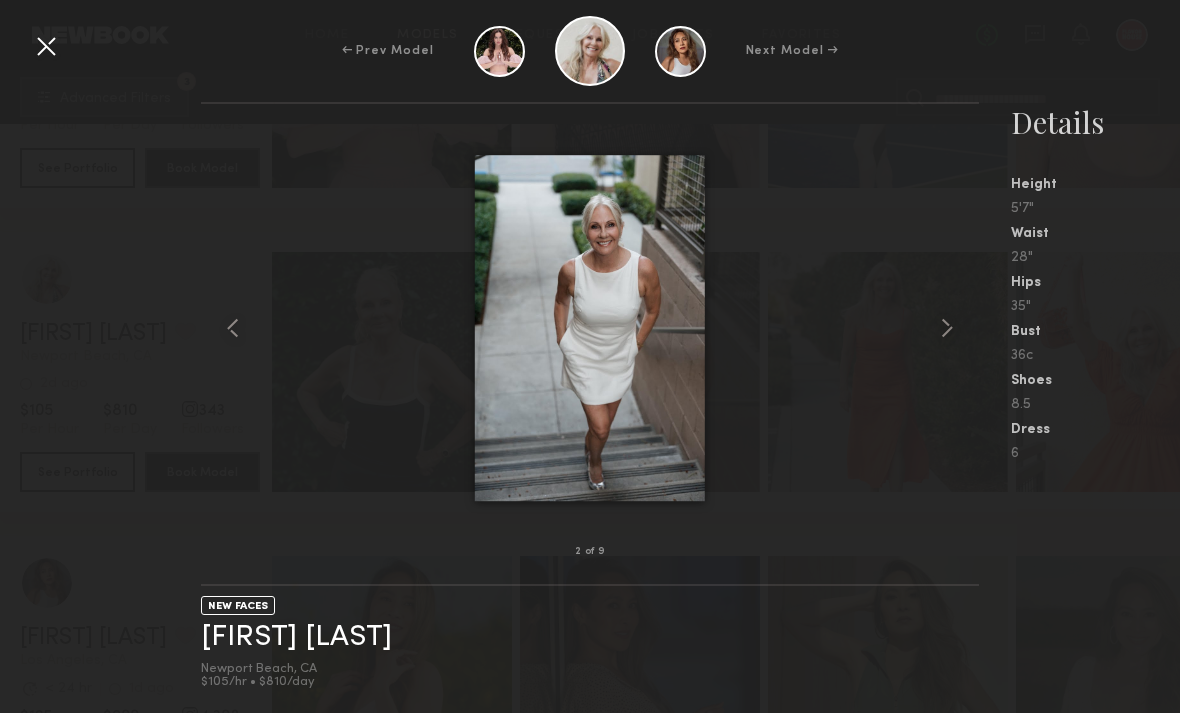 click on "← Prev Model   Next Model →" at bounding box center [590, 51] 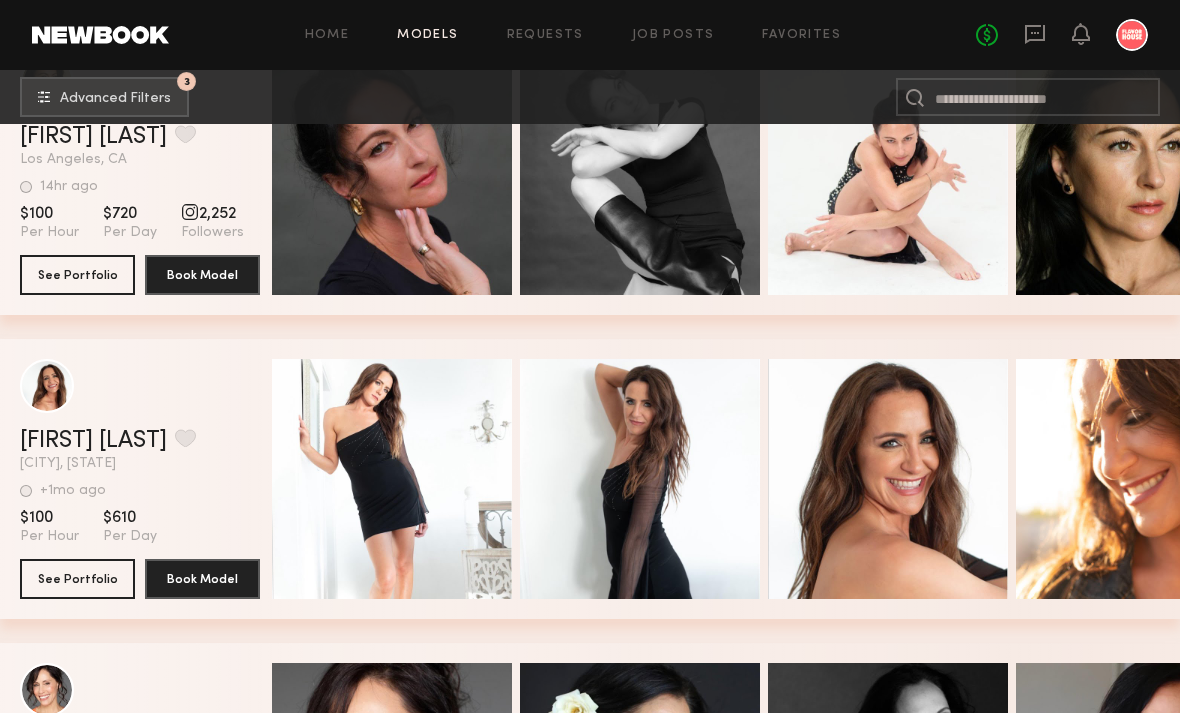 scroll, scrollTop: 26576, scrollLeft: 0, axis: vertical 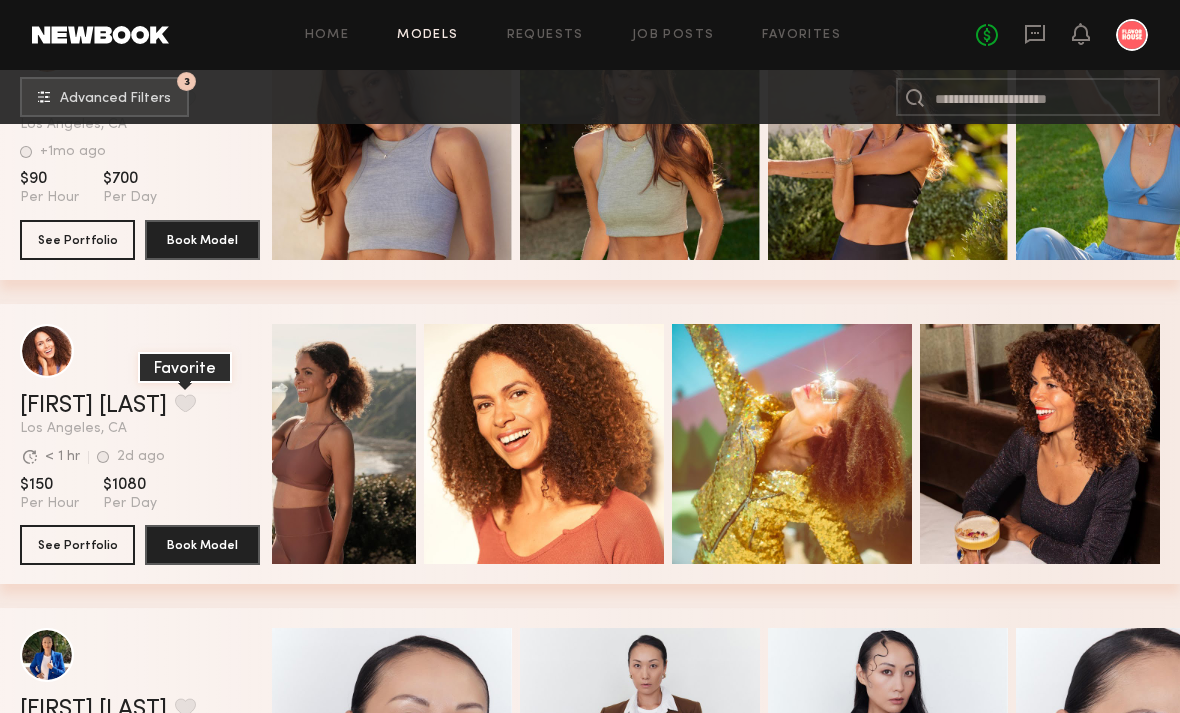 click 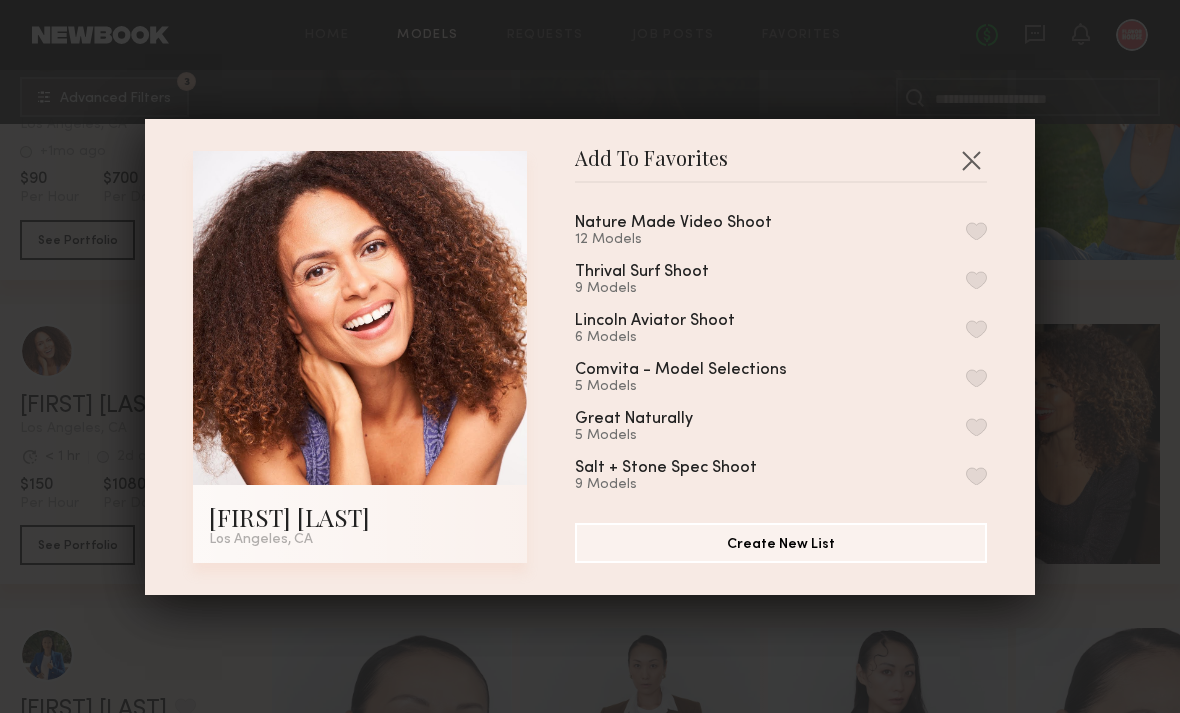 click at bounding box center [976, 231] 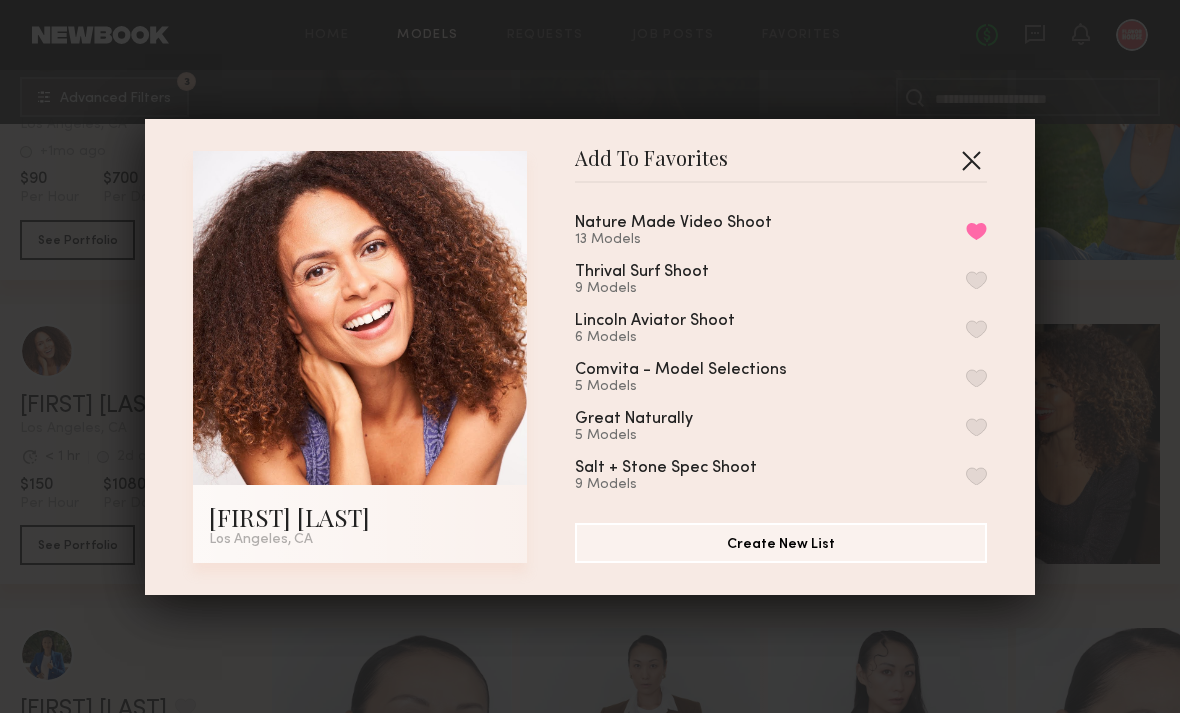click at bounding box center (971, 160) 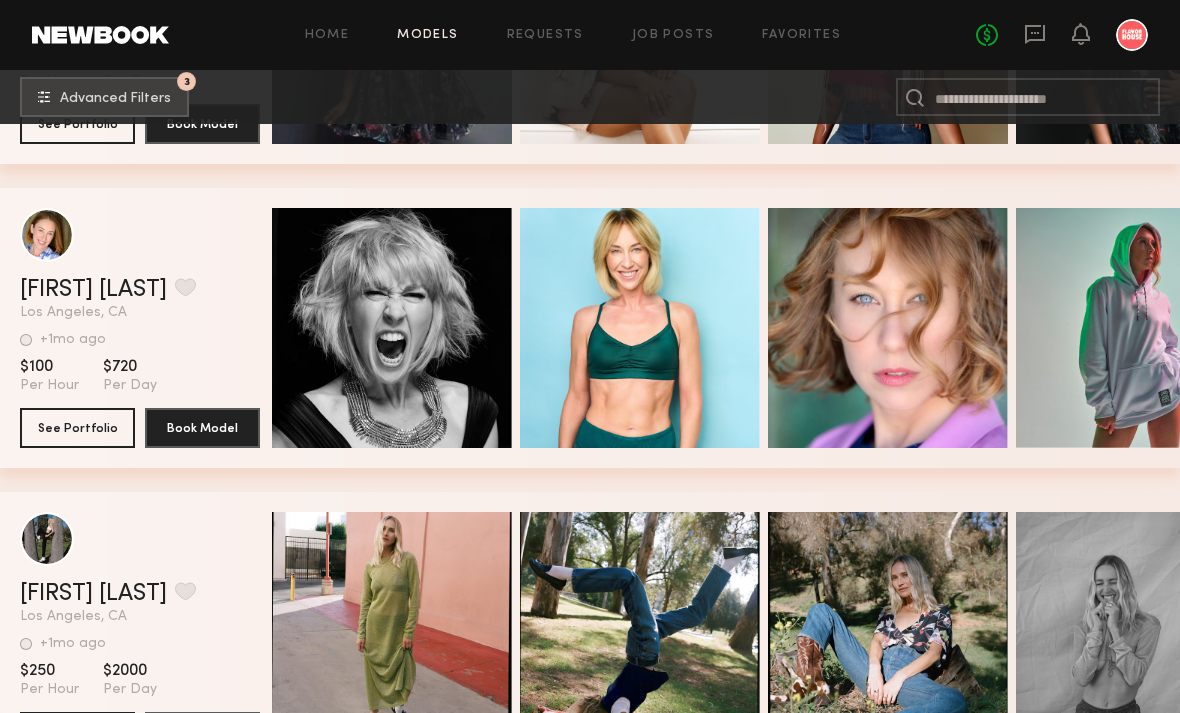 scroll, scrollTop: 38354, scrollLeft: 0, axis: vertical 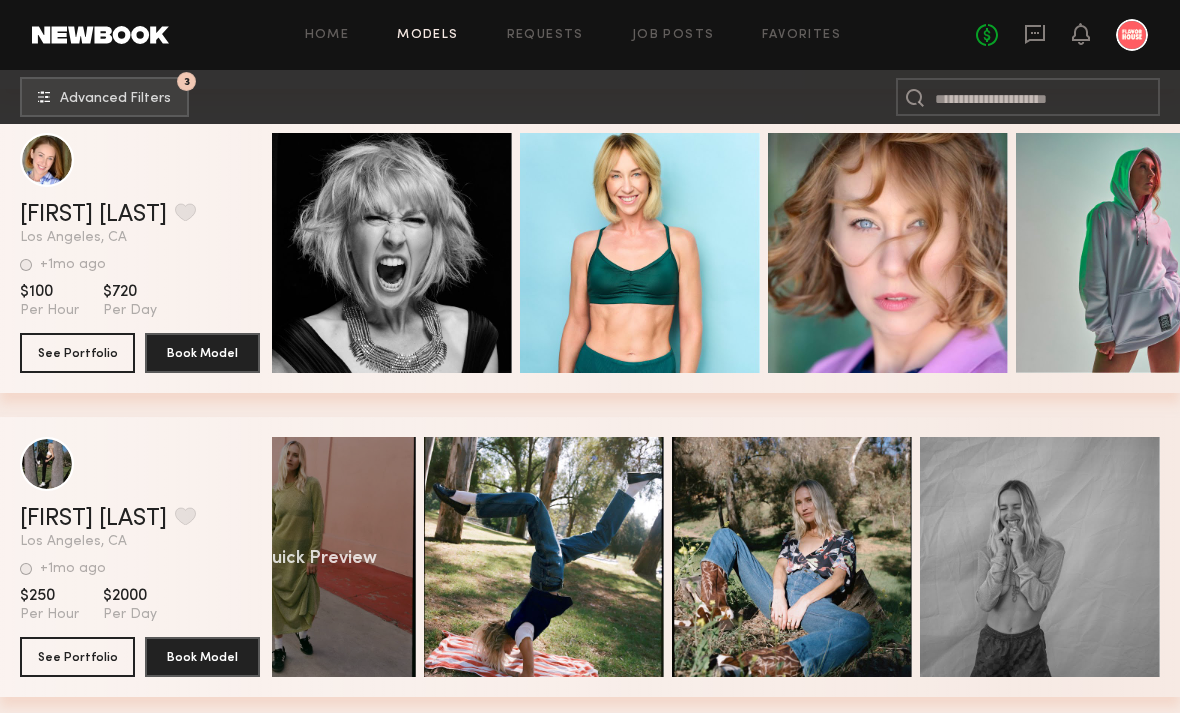 click on "Quick Preview" 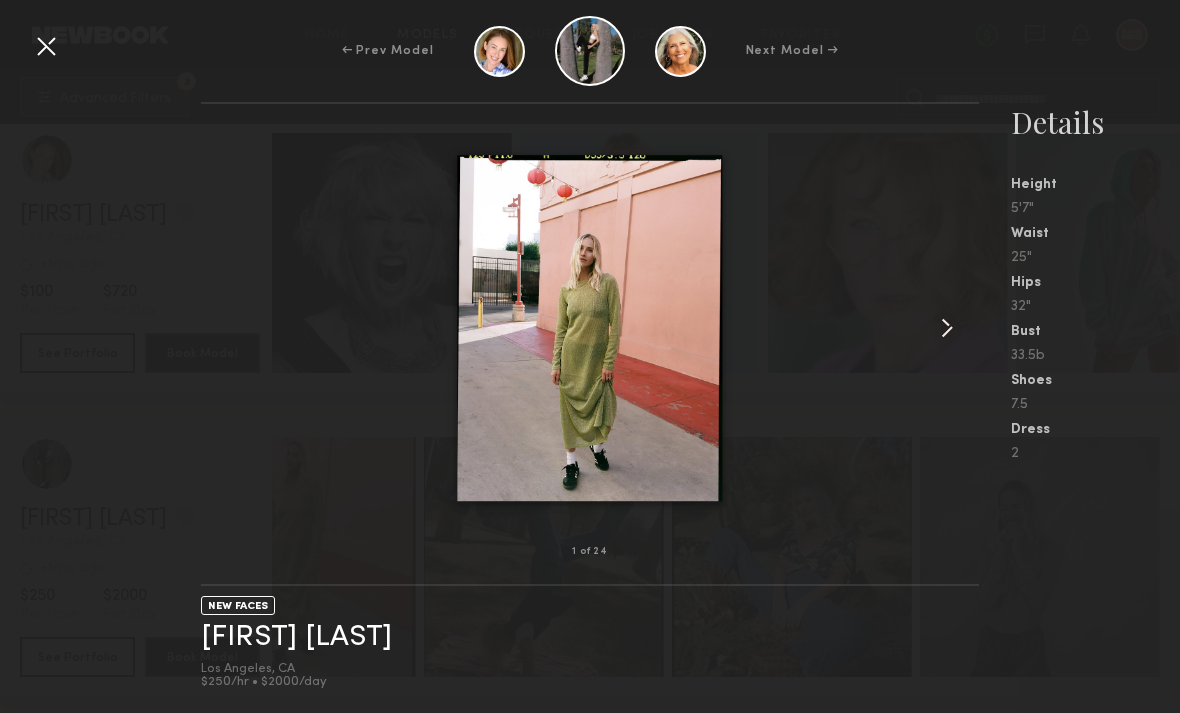 click at bounding box center (947, 328) 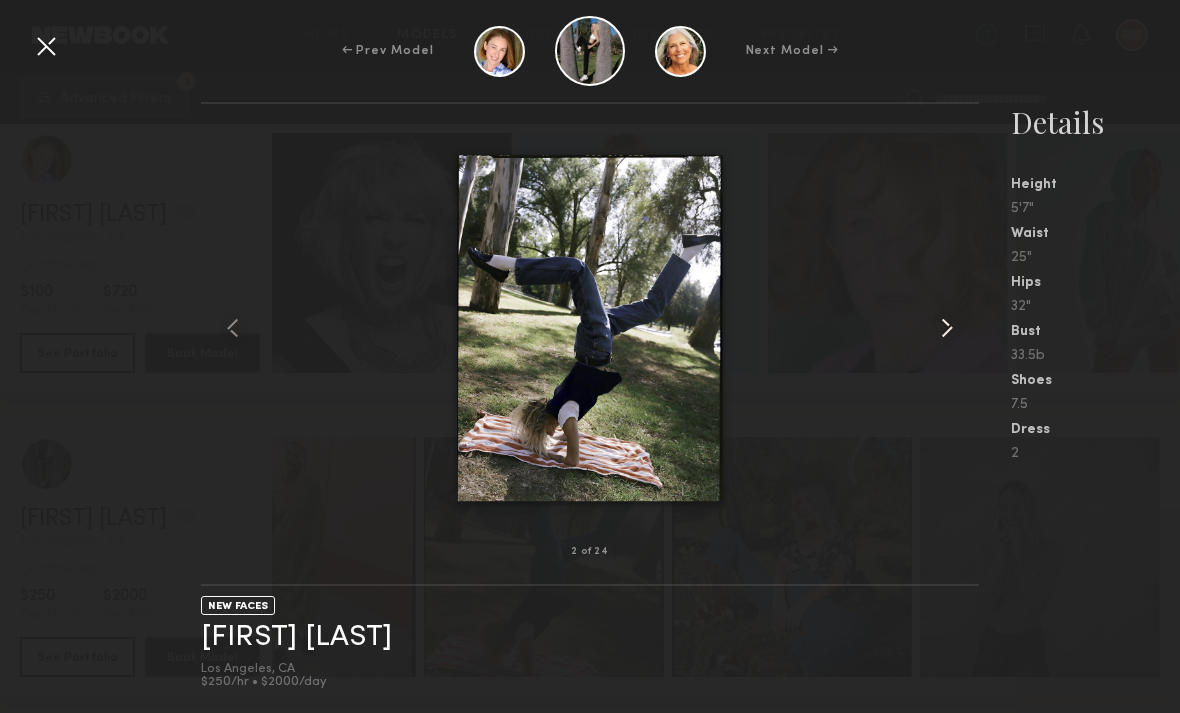 click at bounding box center [947, 328] 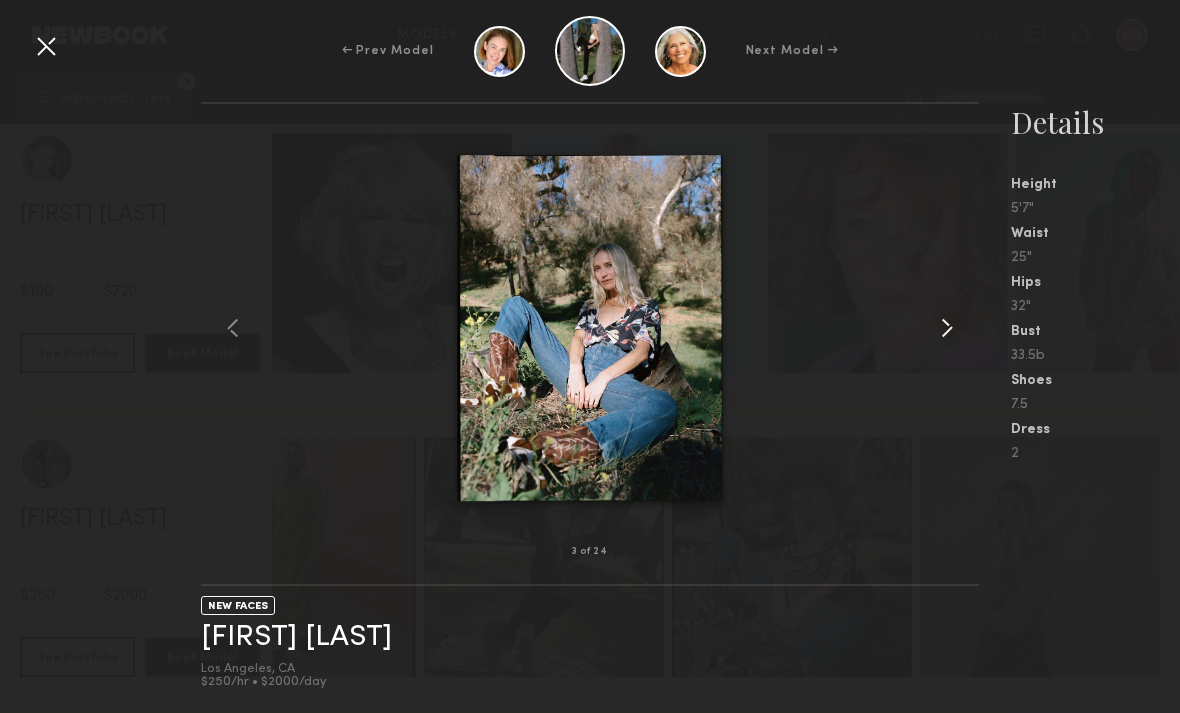 click at bounding box center [947, 328] 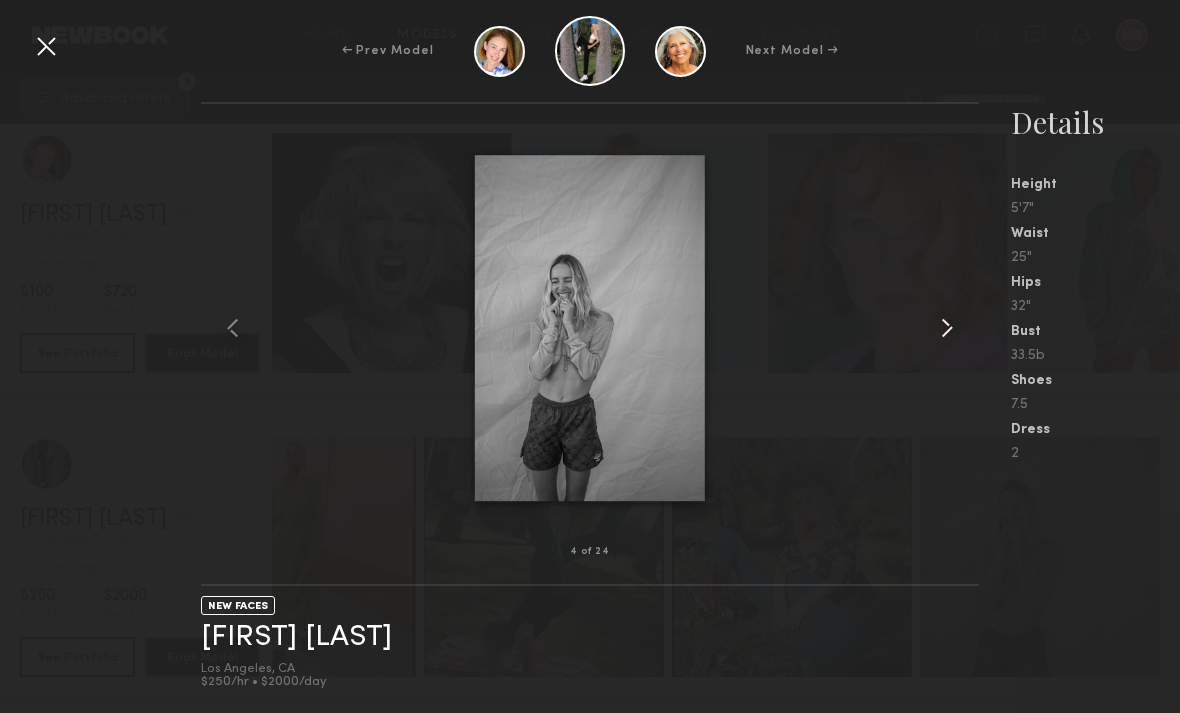 click at bounding box center (947, 328) 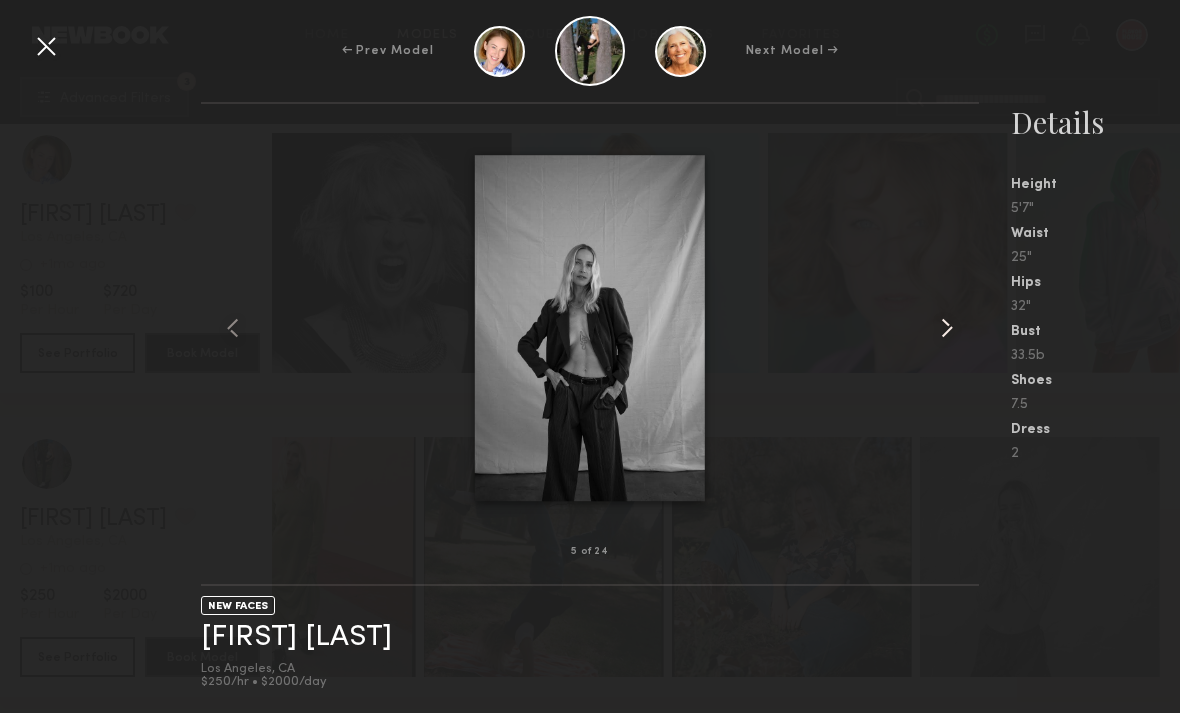 click at bounding box center (947, 328) 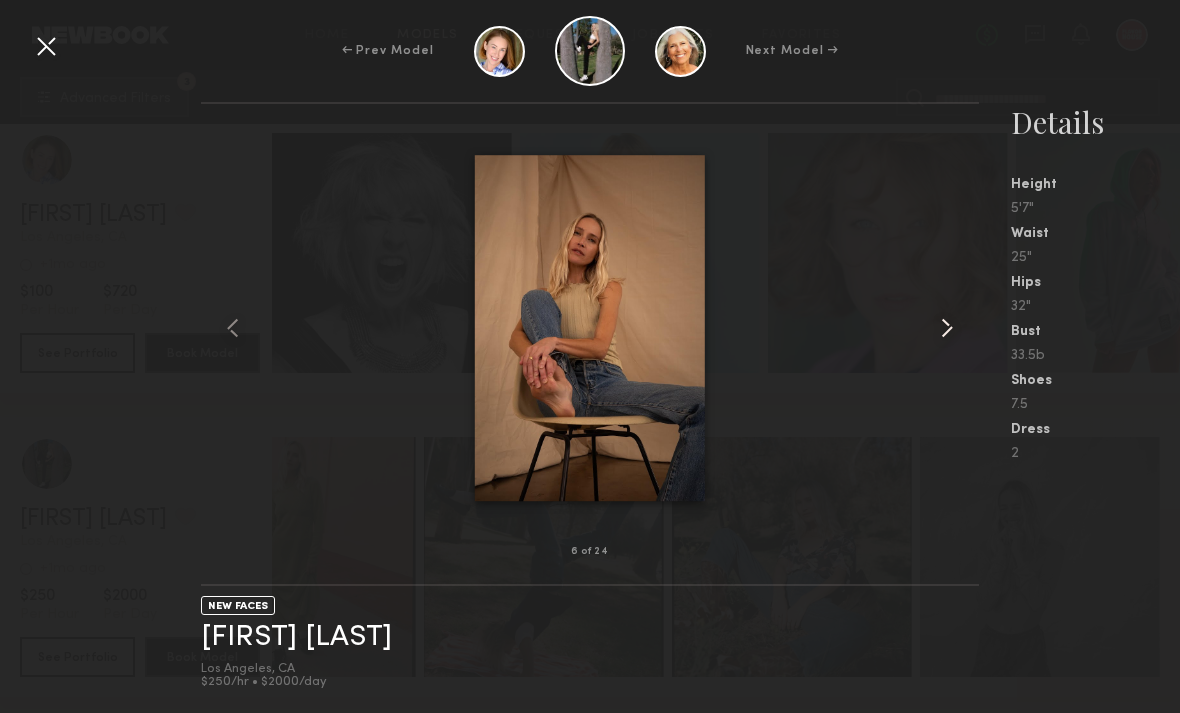 click at bounding box center [947, 328] 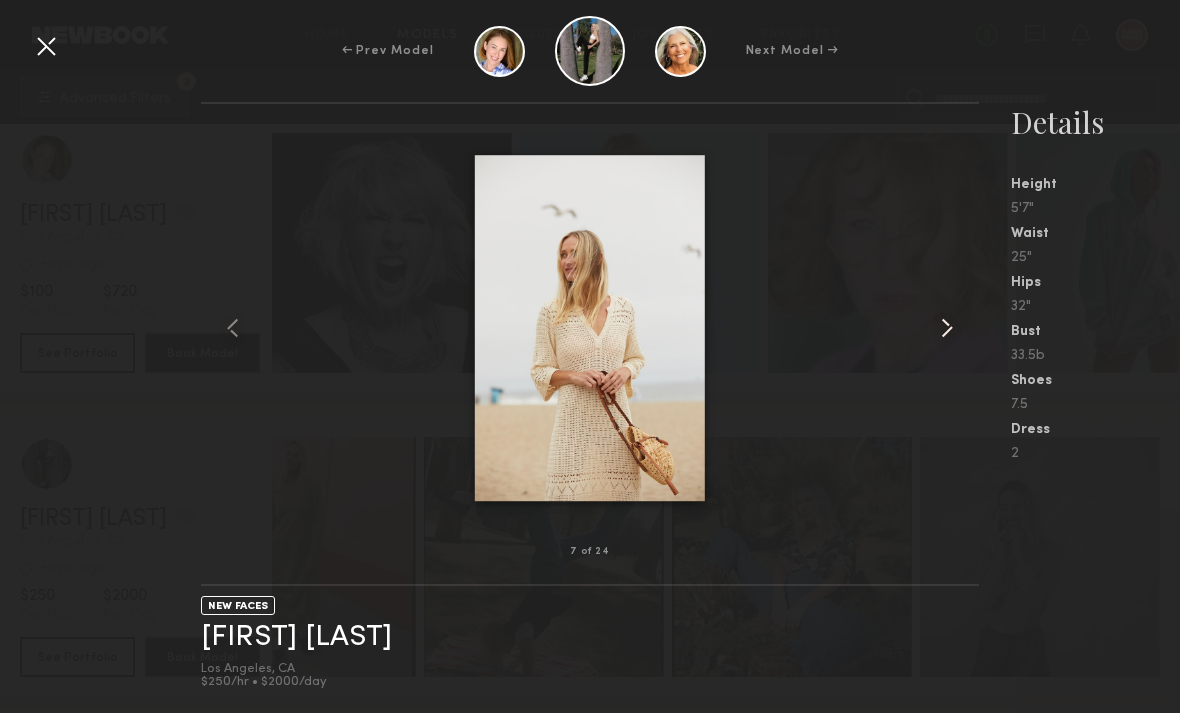 click at bounding box center [947, 328] 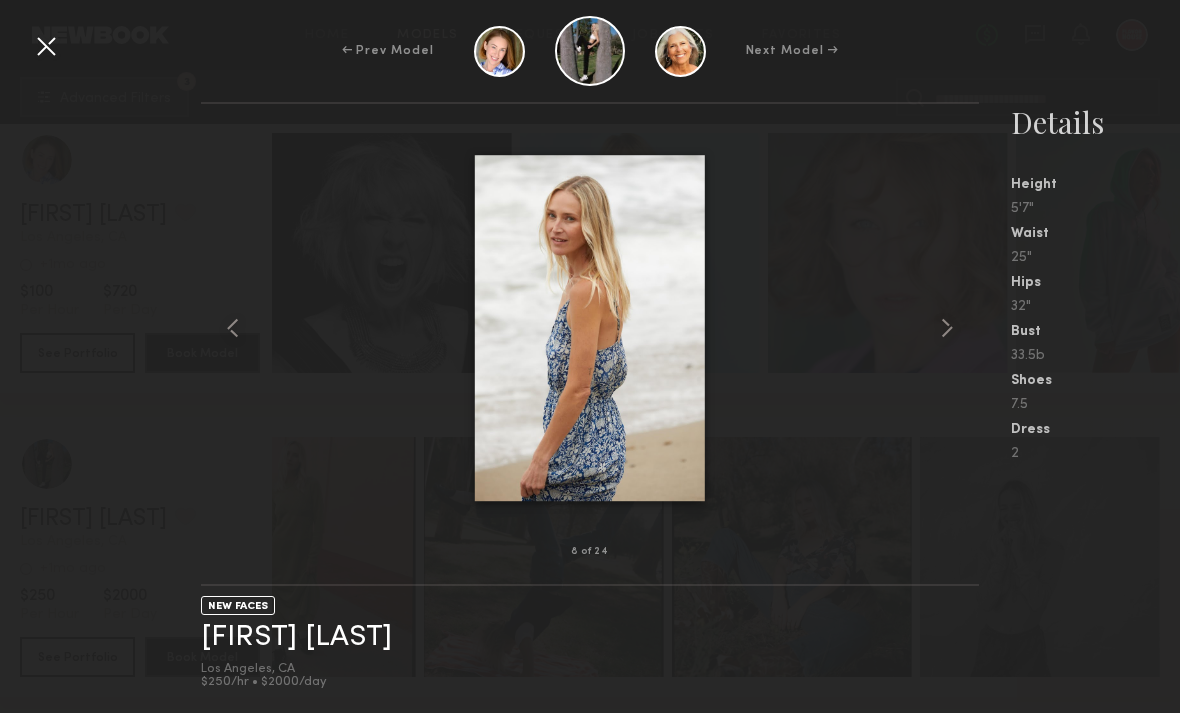 click at bounding box center [46, 46] 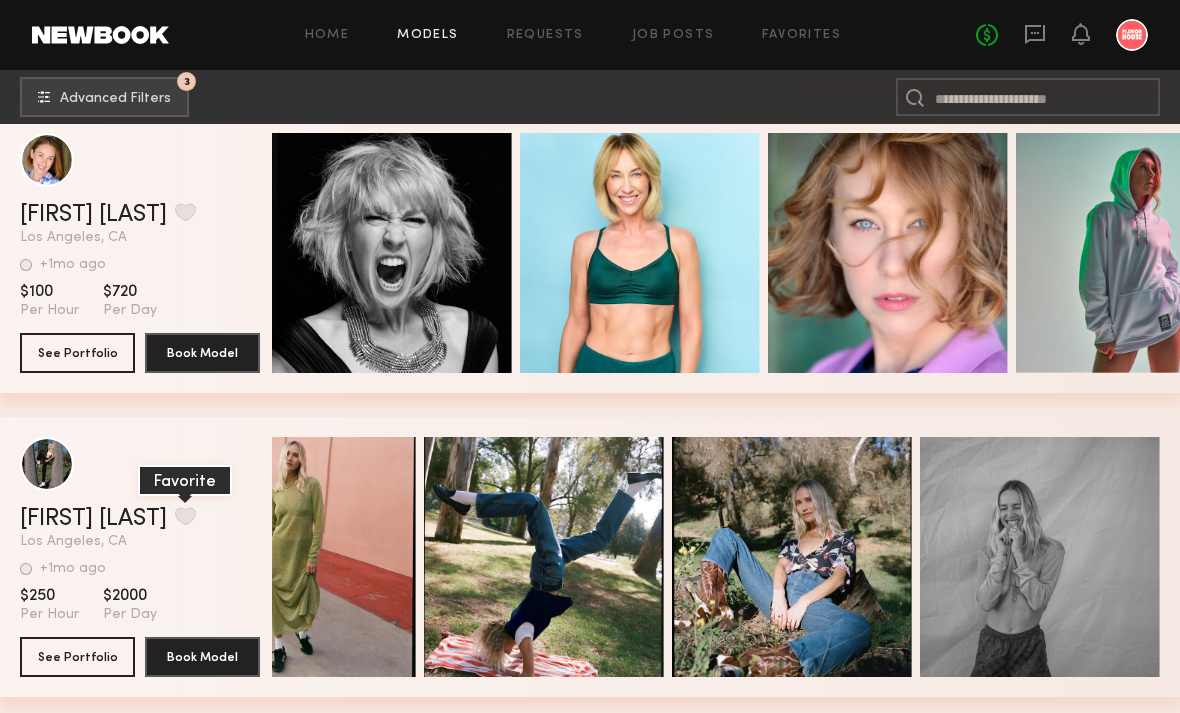 click 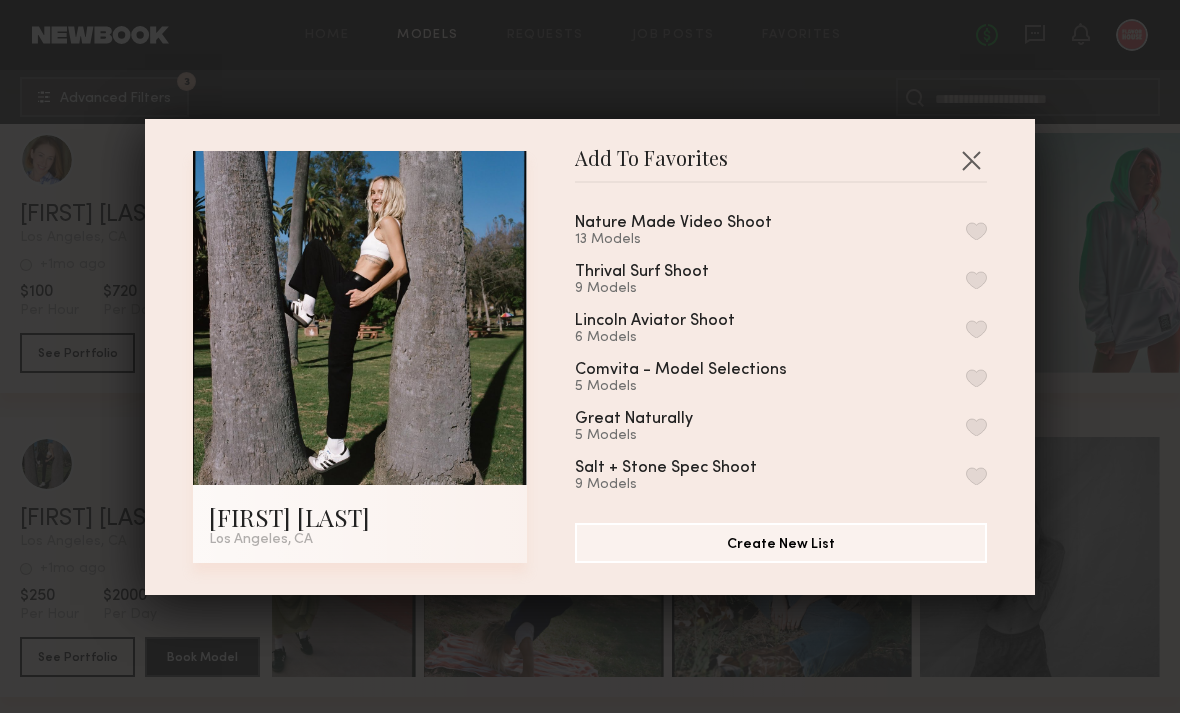 click at bounding box center [976, 231] 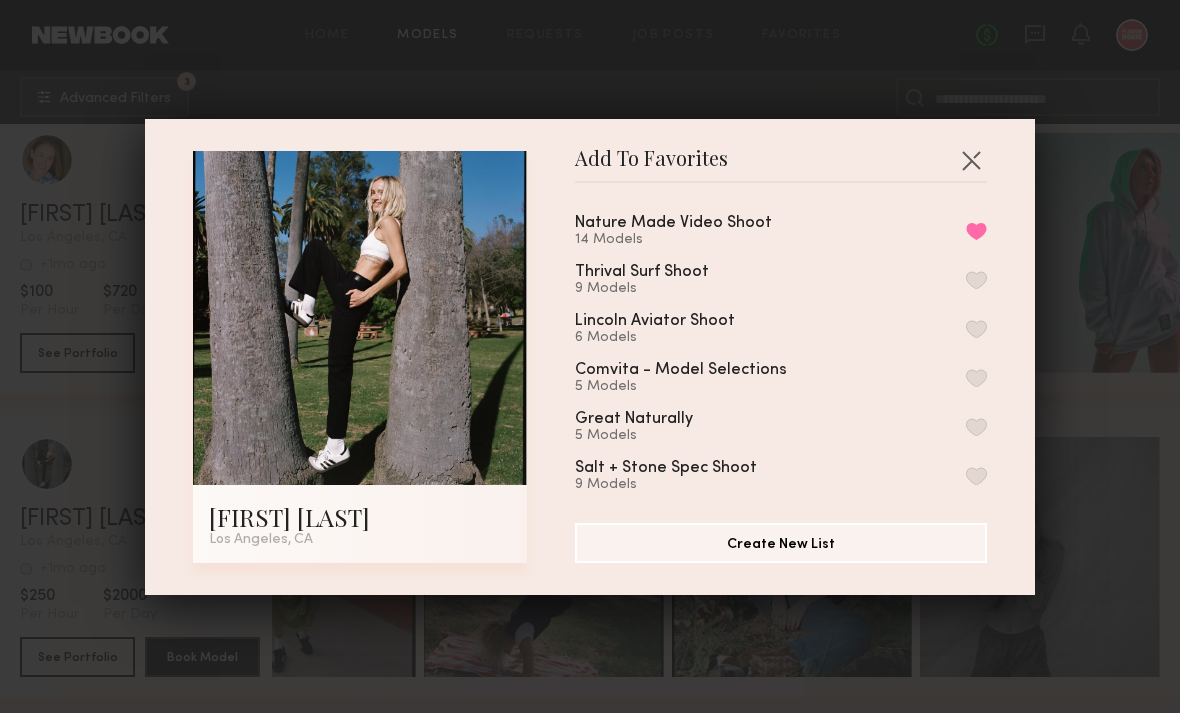 click at bounding box center [971, 160] 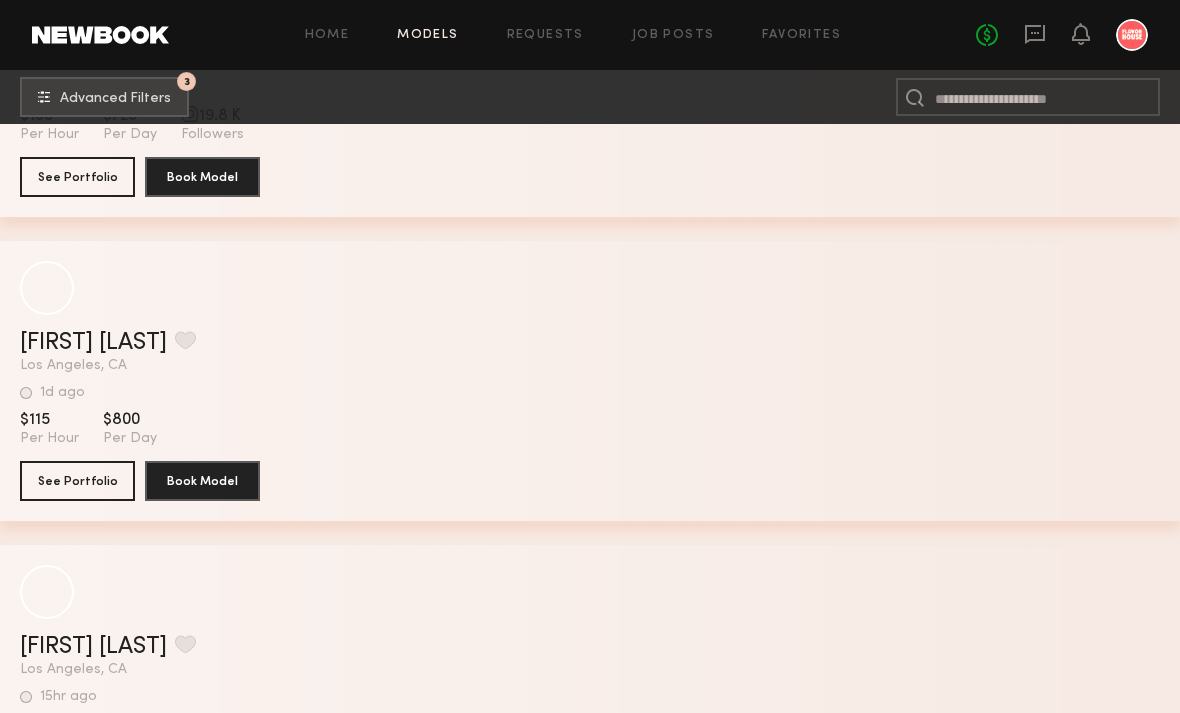 scroll, scrollTop: 46134, scrollLeft: 0, axis: vertical 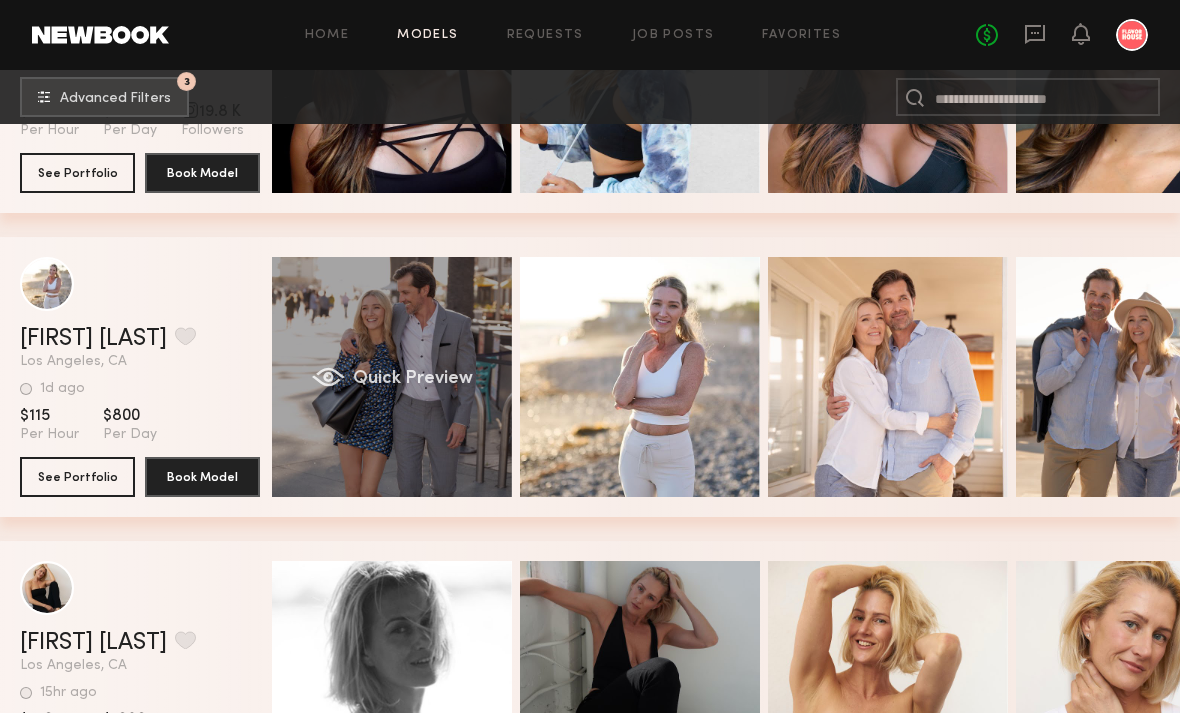 click on "Quick Preview" 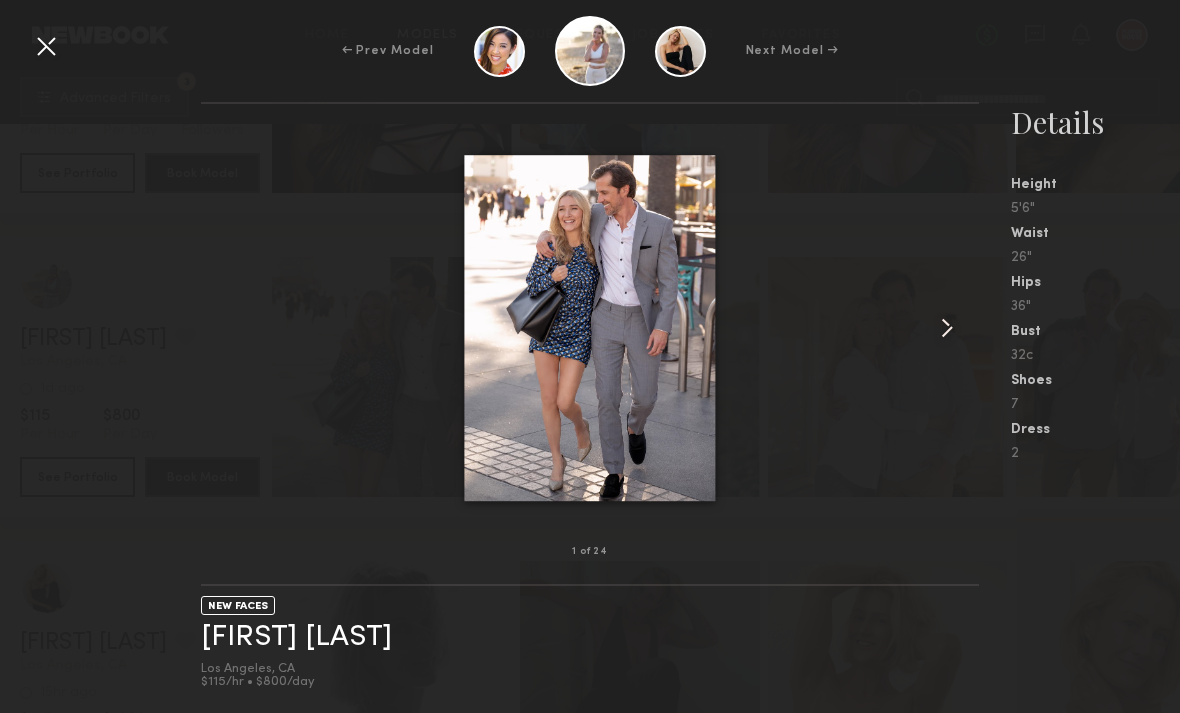 click at bounding box center [947, 328] 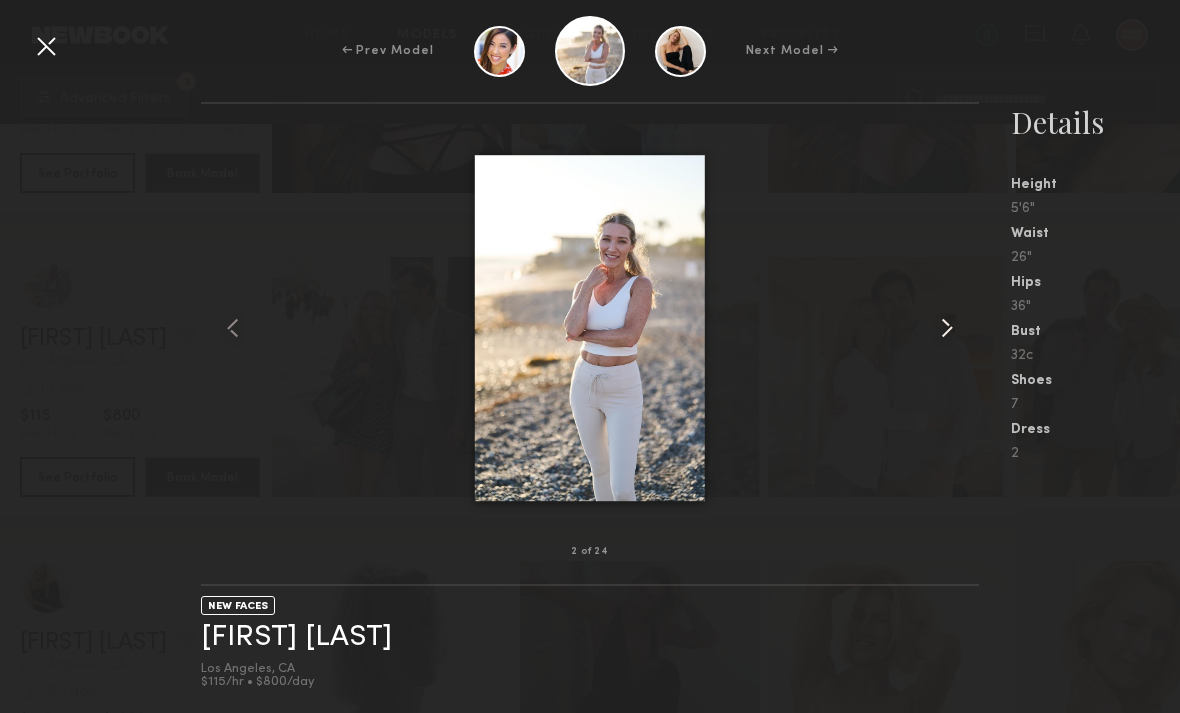click at bounding box center (947, 328) 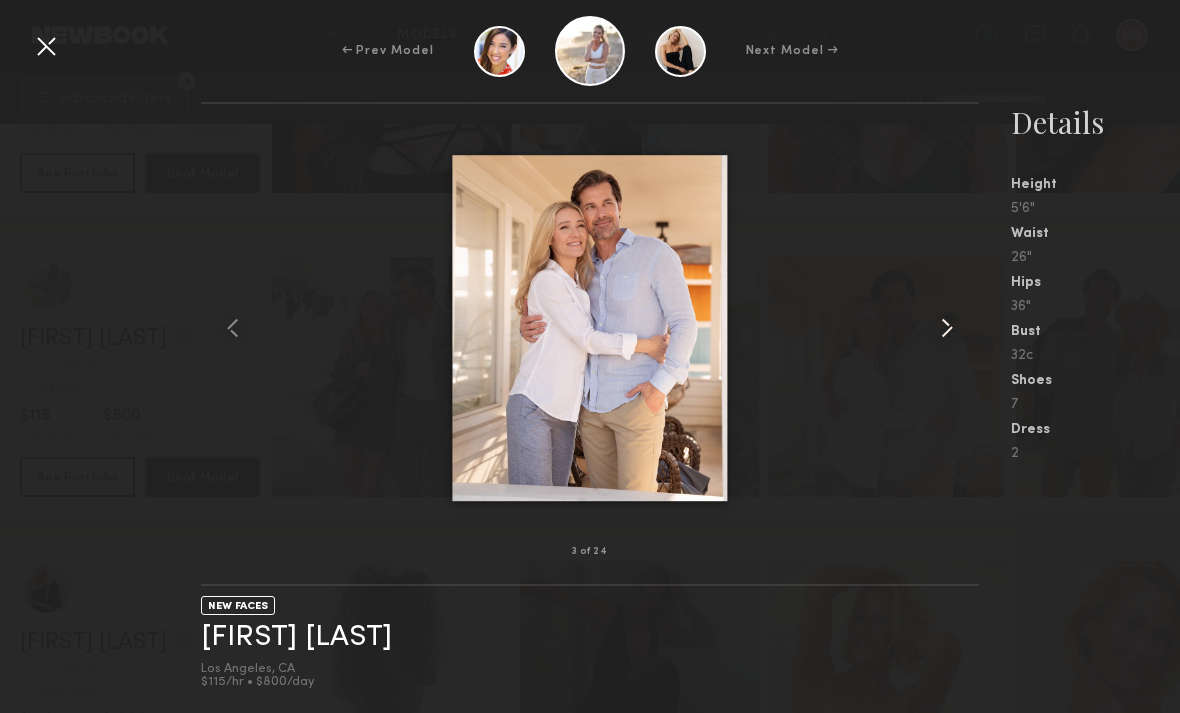 click at bounding box center (947, 328) 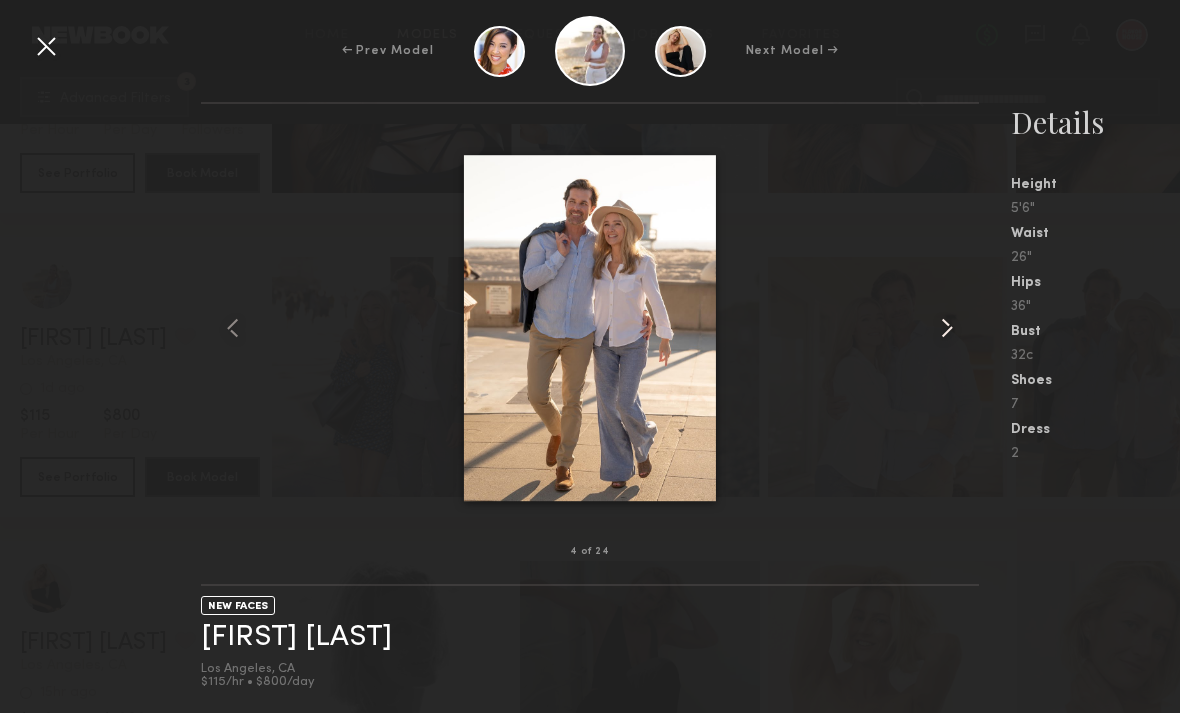 click at bounding box center (947, 328) 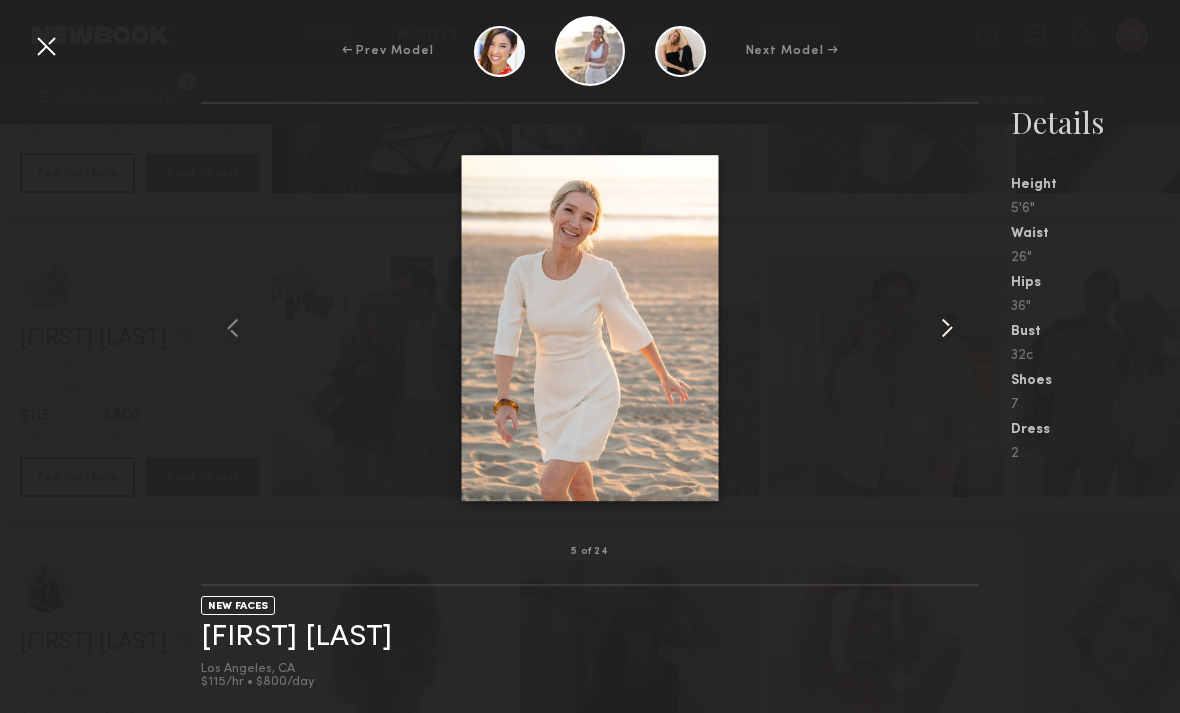 click at bounding box center [947, 328] 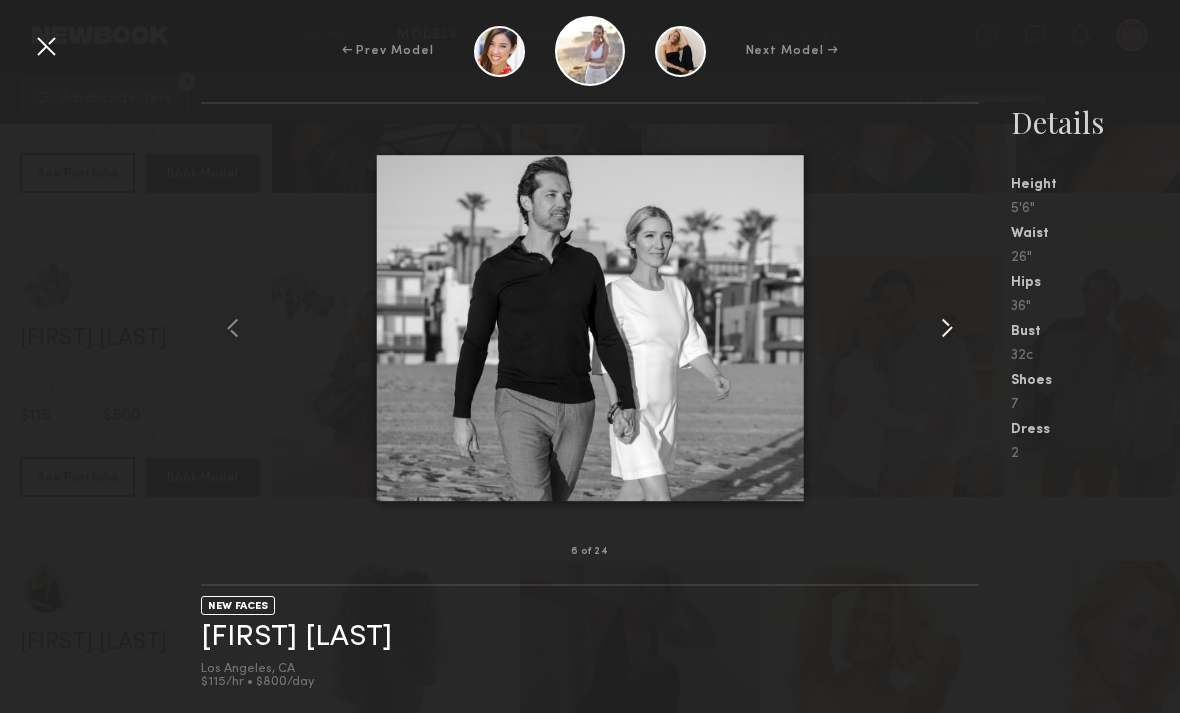 click at bounding box center (947, 328) 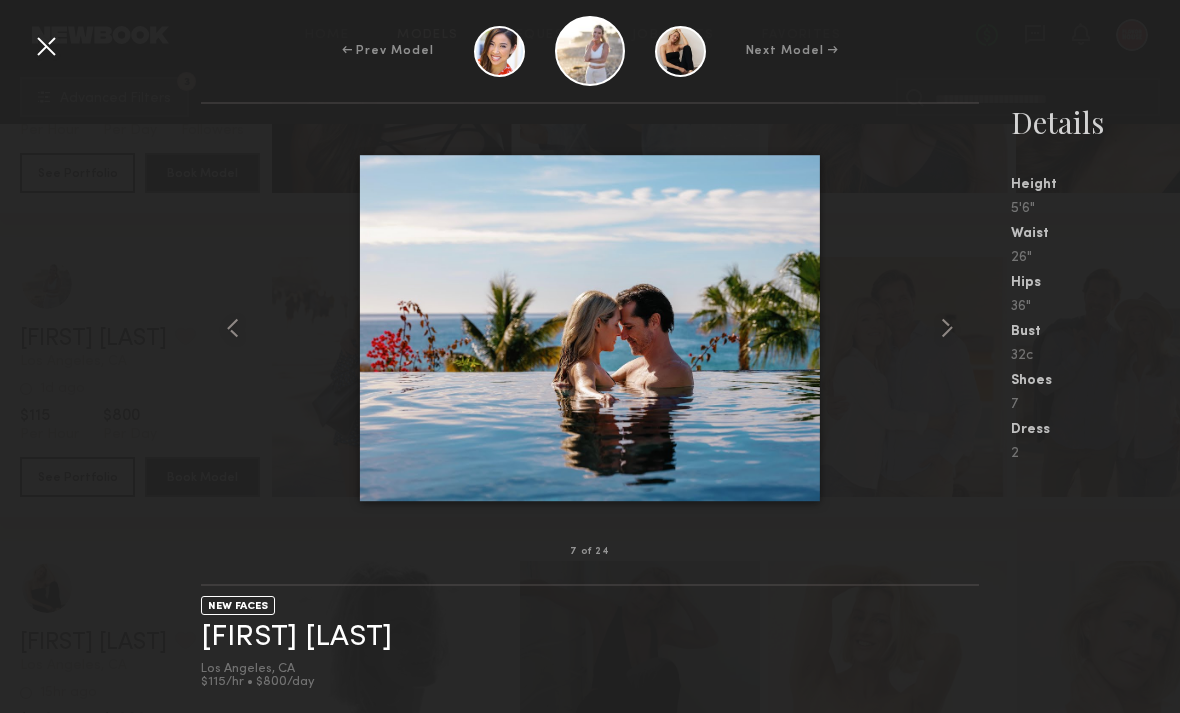 click at bounding box center [46, 46] 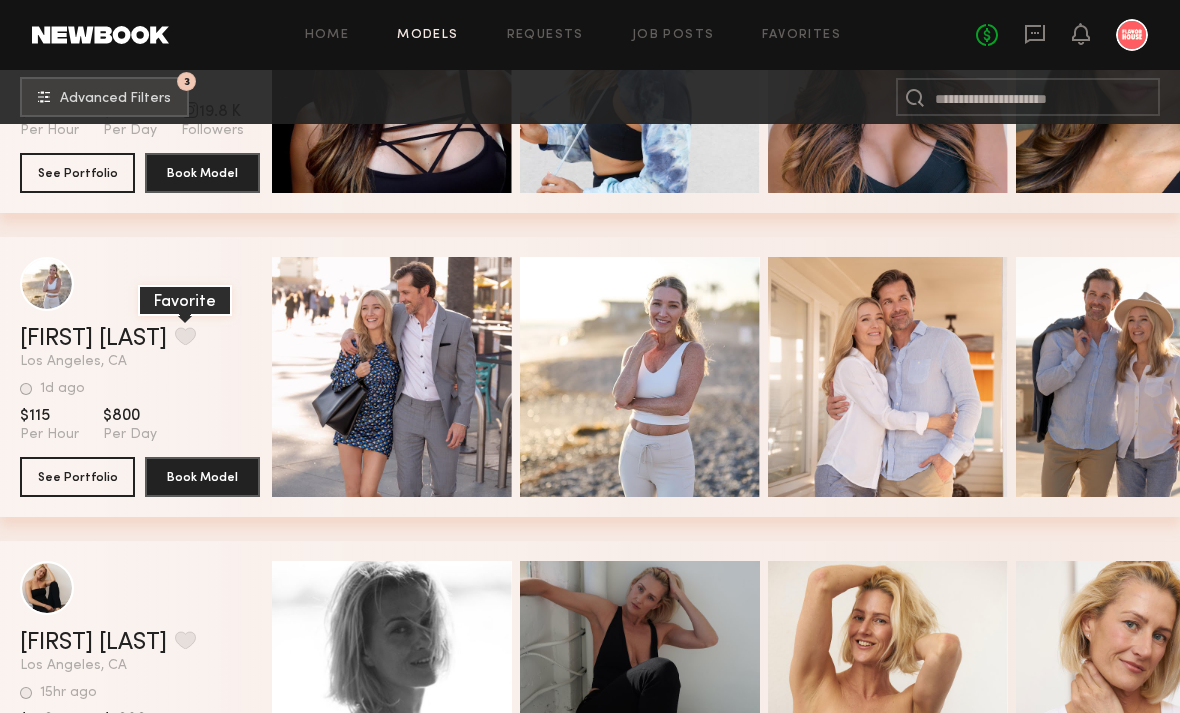 click 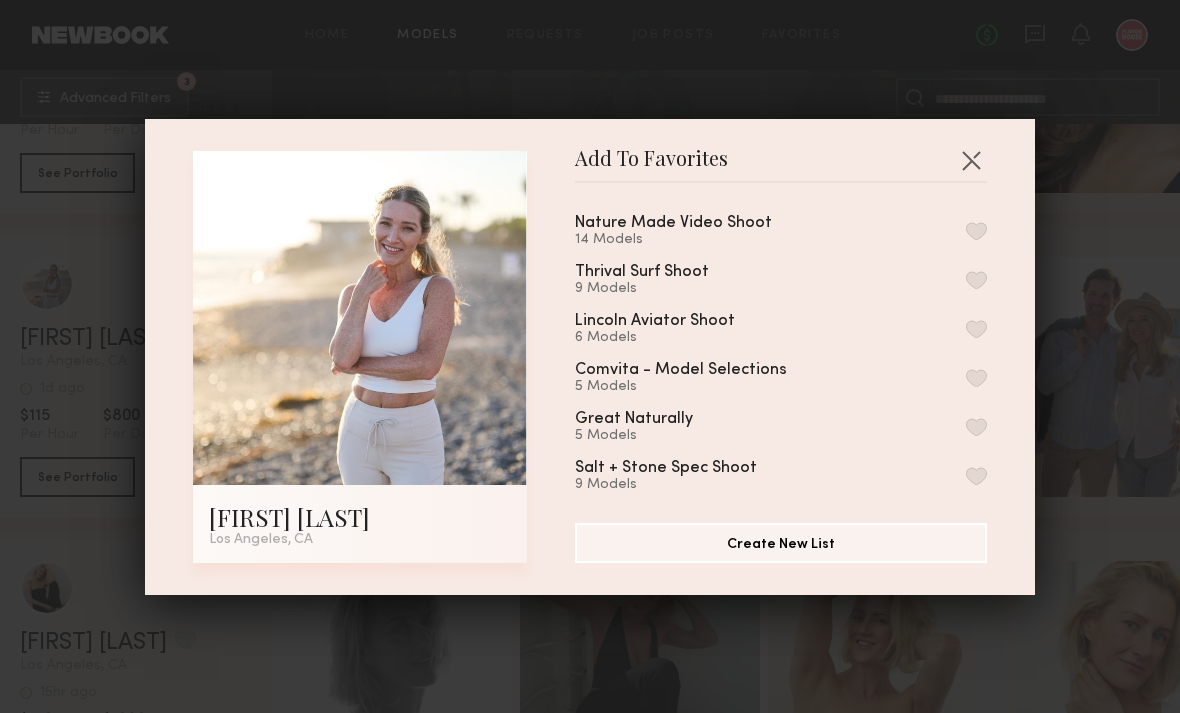 click at bounding box center [976, 231] 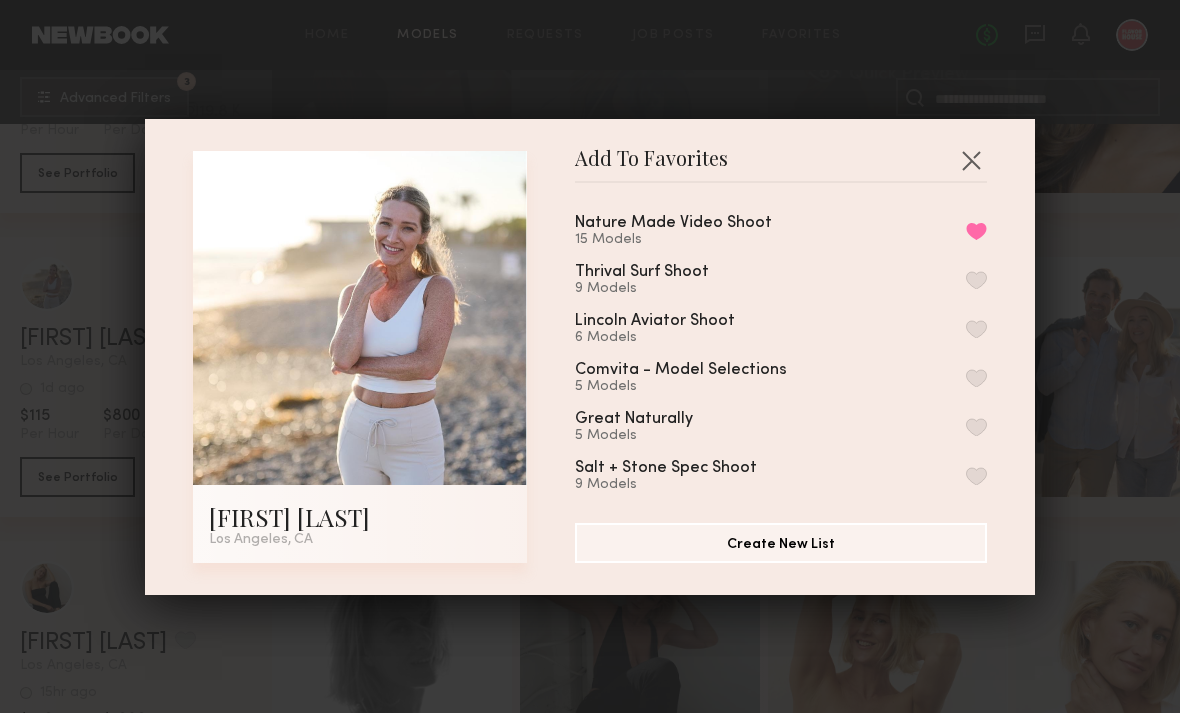 click at bounding box center [971, 160] 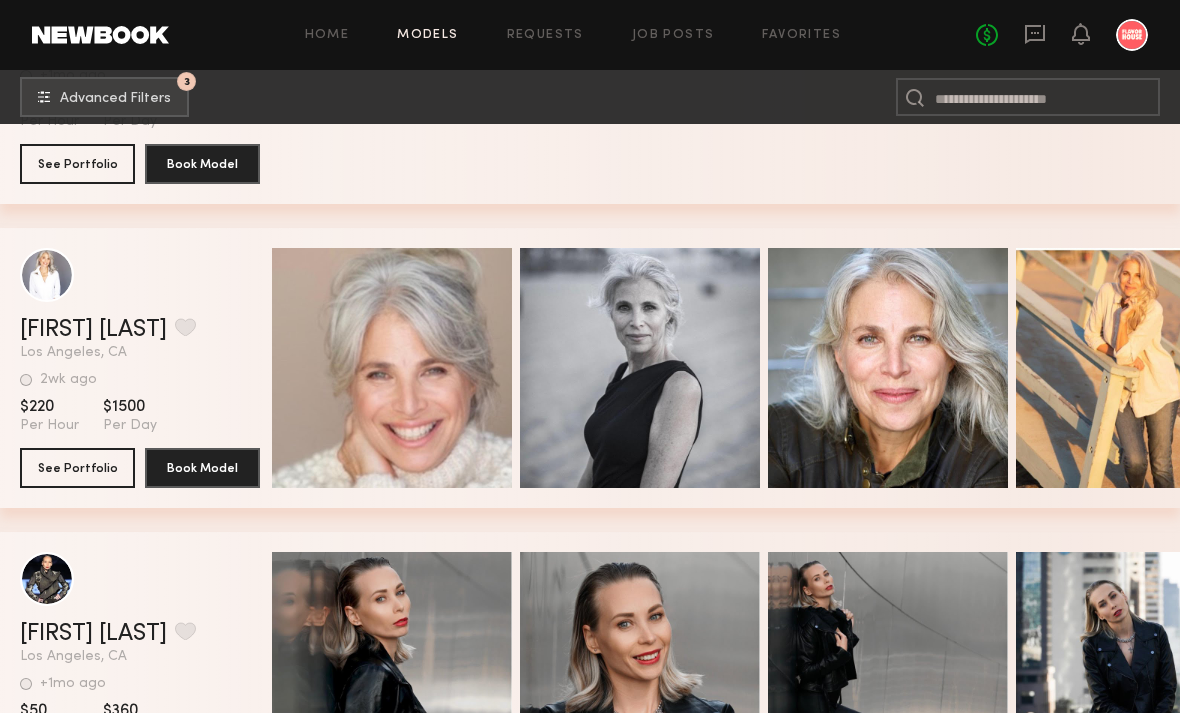 scroll, scrollTop: 42783, scrollLeft: 0, axis: vertical 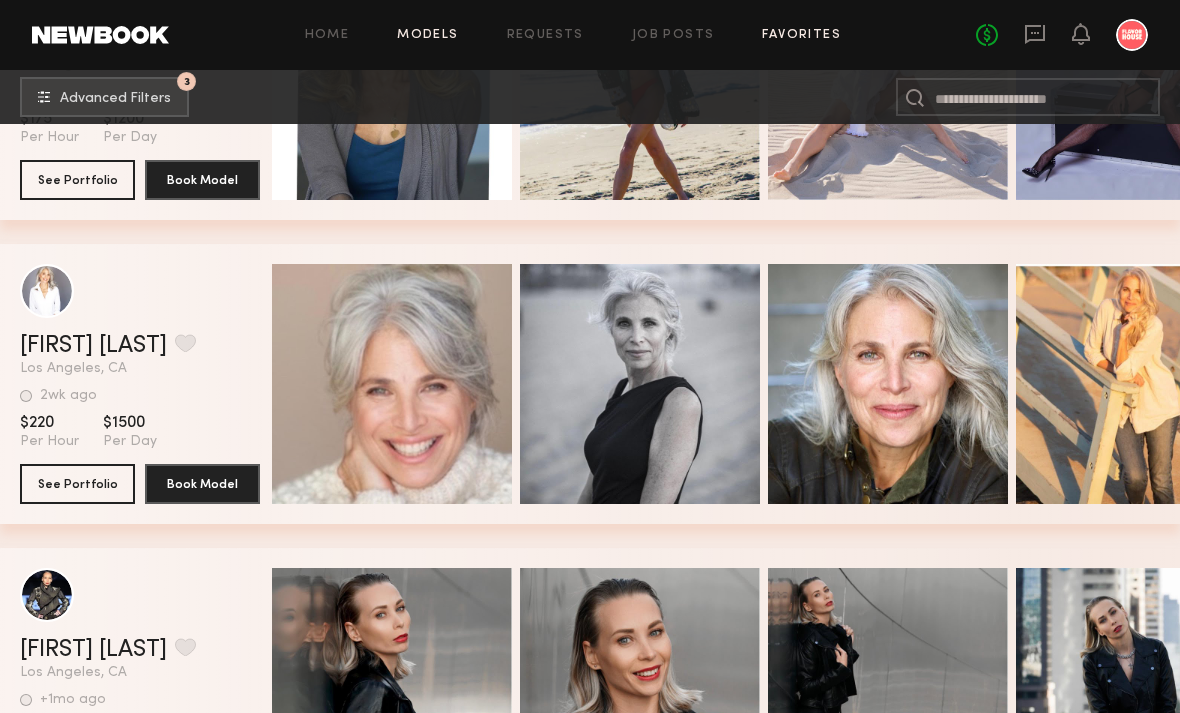 click on "Favorites" 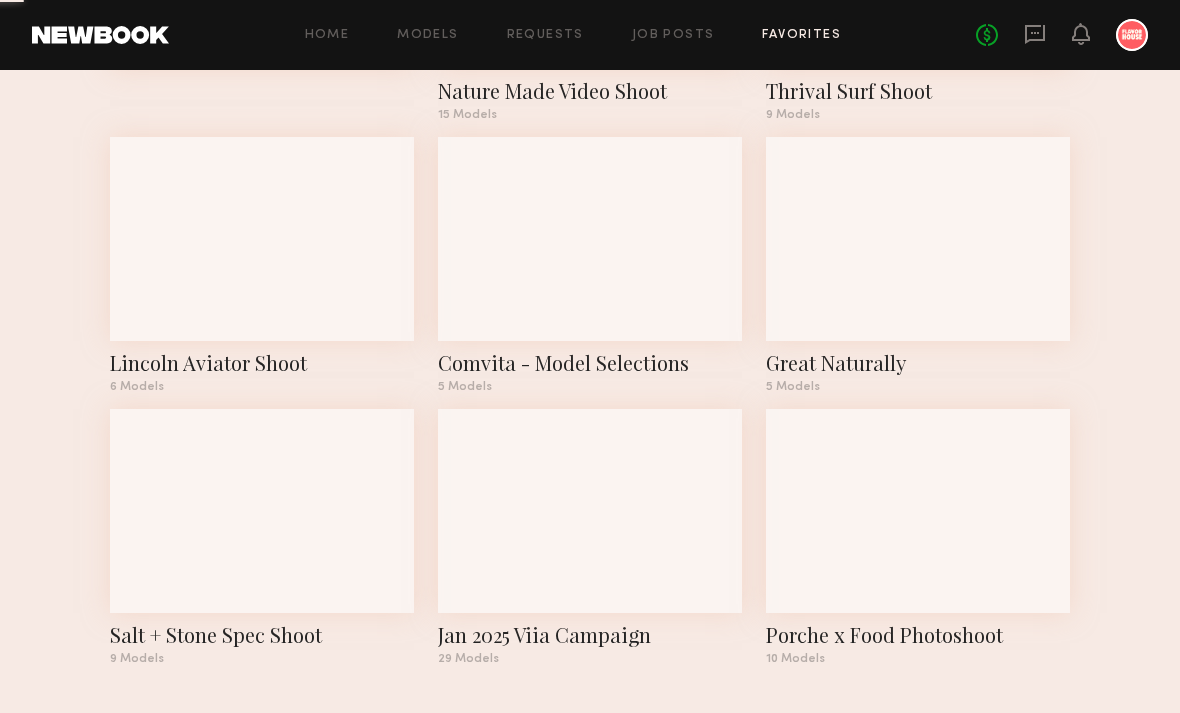scroll, scrollTop: 0, scrollLeft: 0, axis: both 